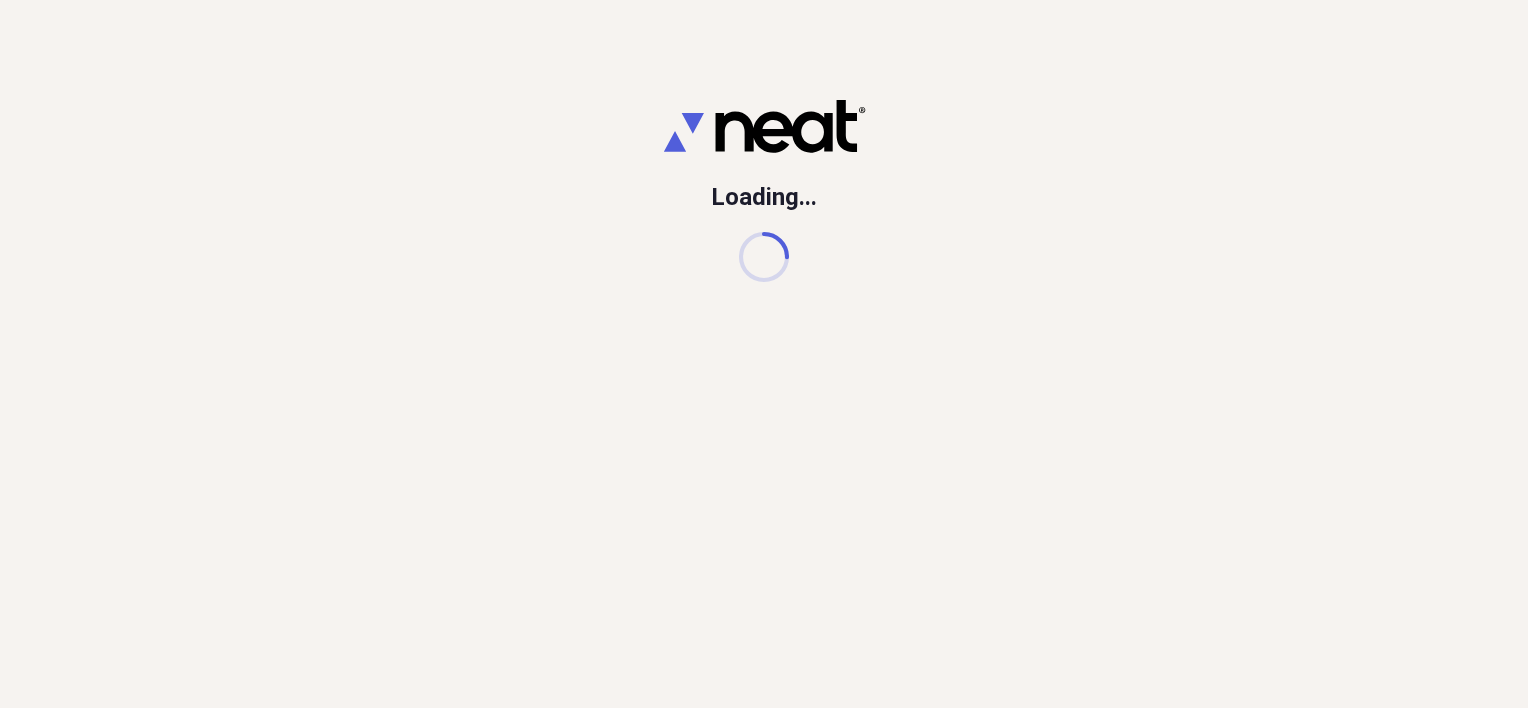 scroll, scrollTop: 0, scrollLeft: 0, axis: both 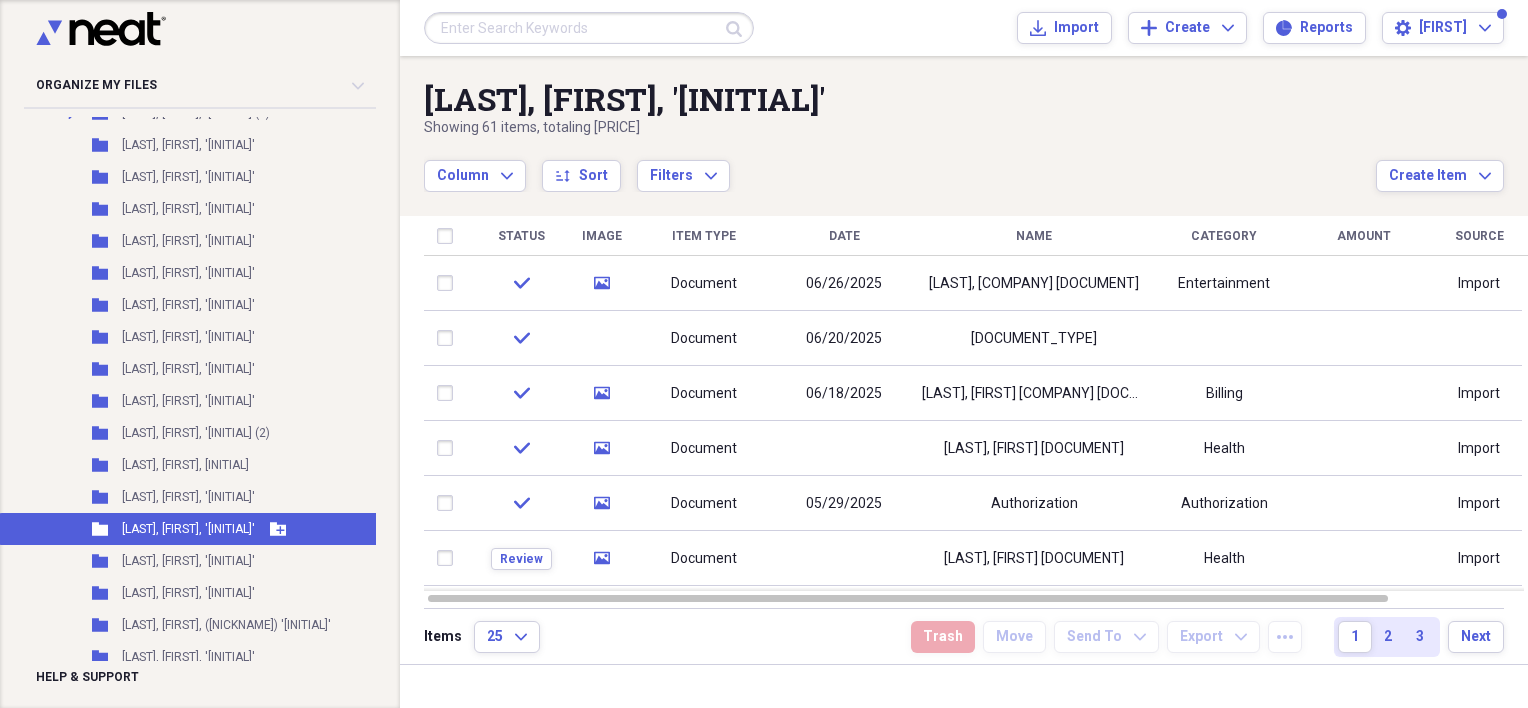 click on "[LAST], [FIRST], '[INITIAL]'" at bounding box center (188, 529) 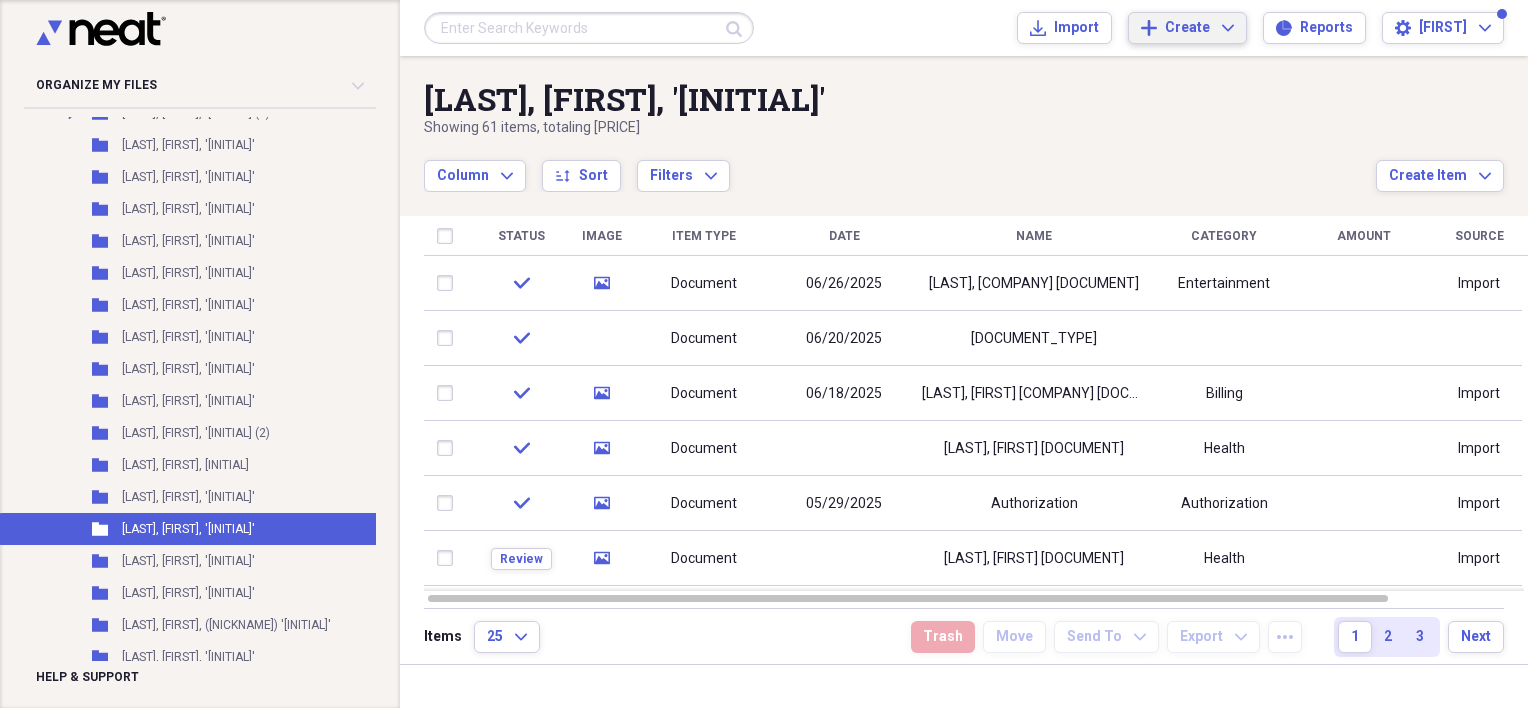 click on "Expand" 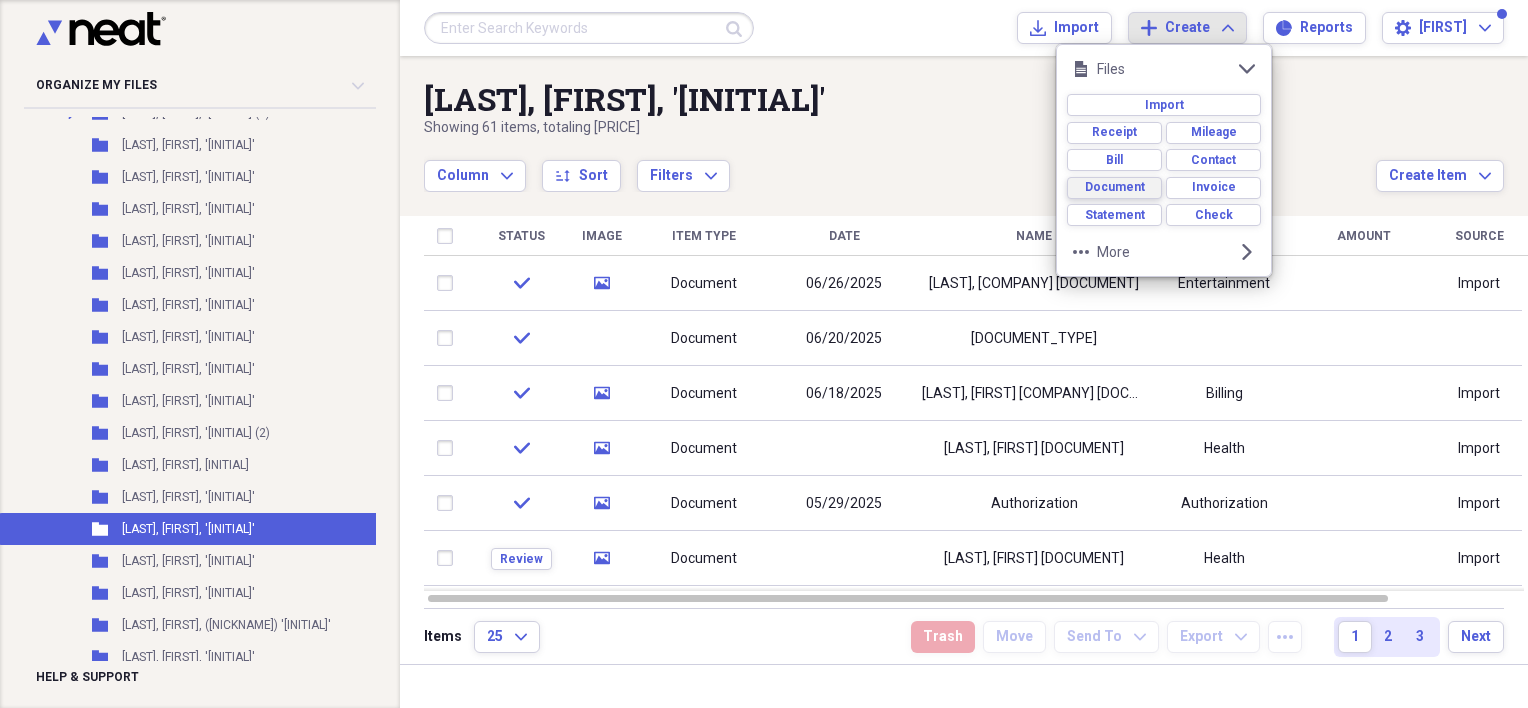 click on "Document" at bounding box center [1115, 187] 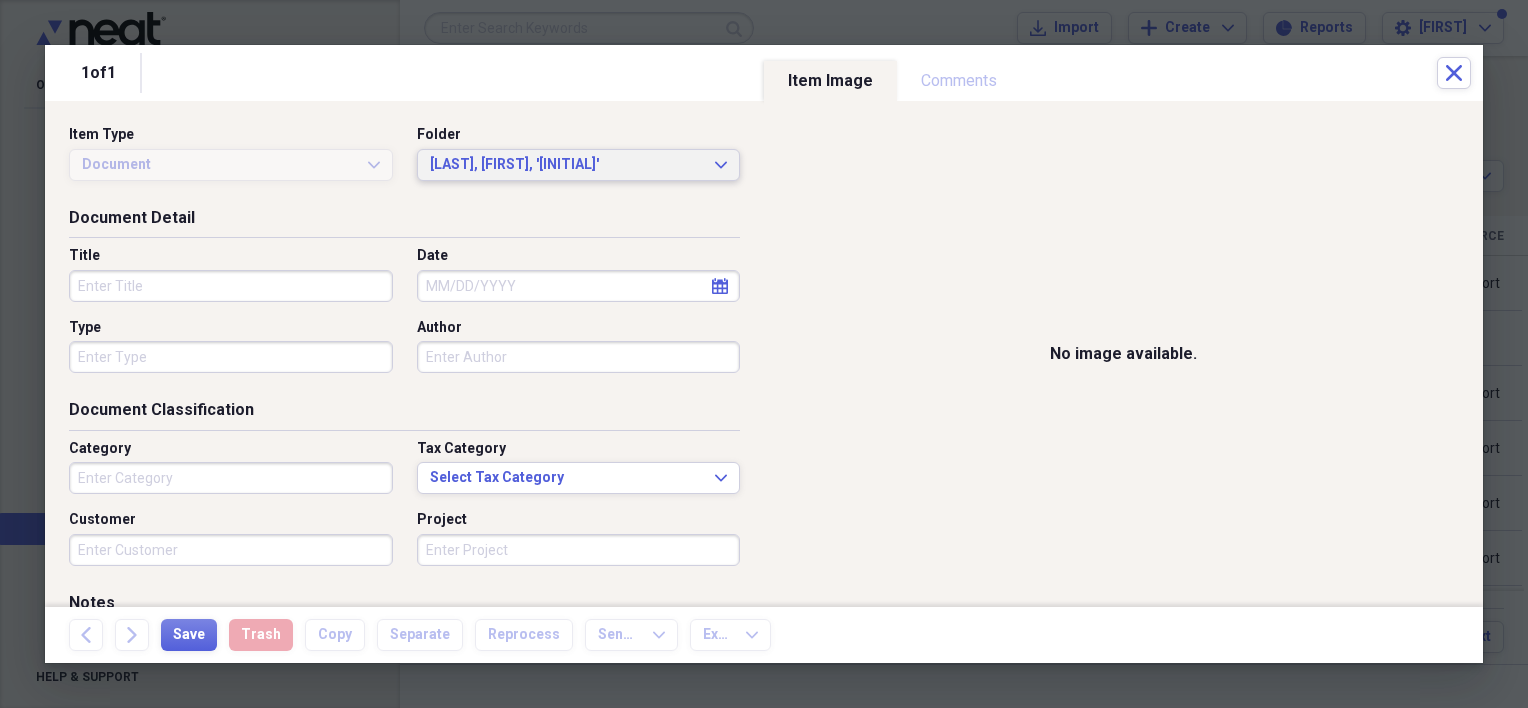 click on "Expand" 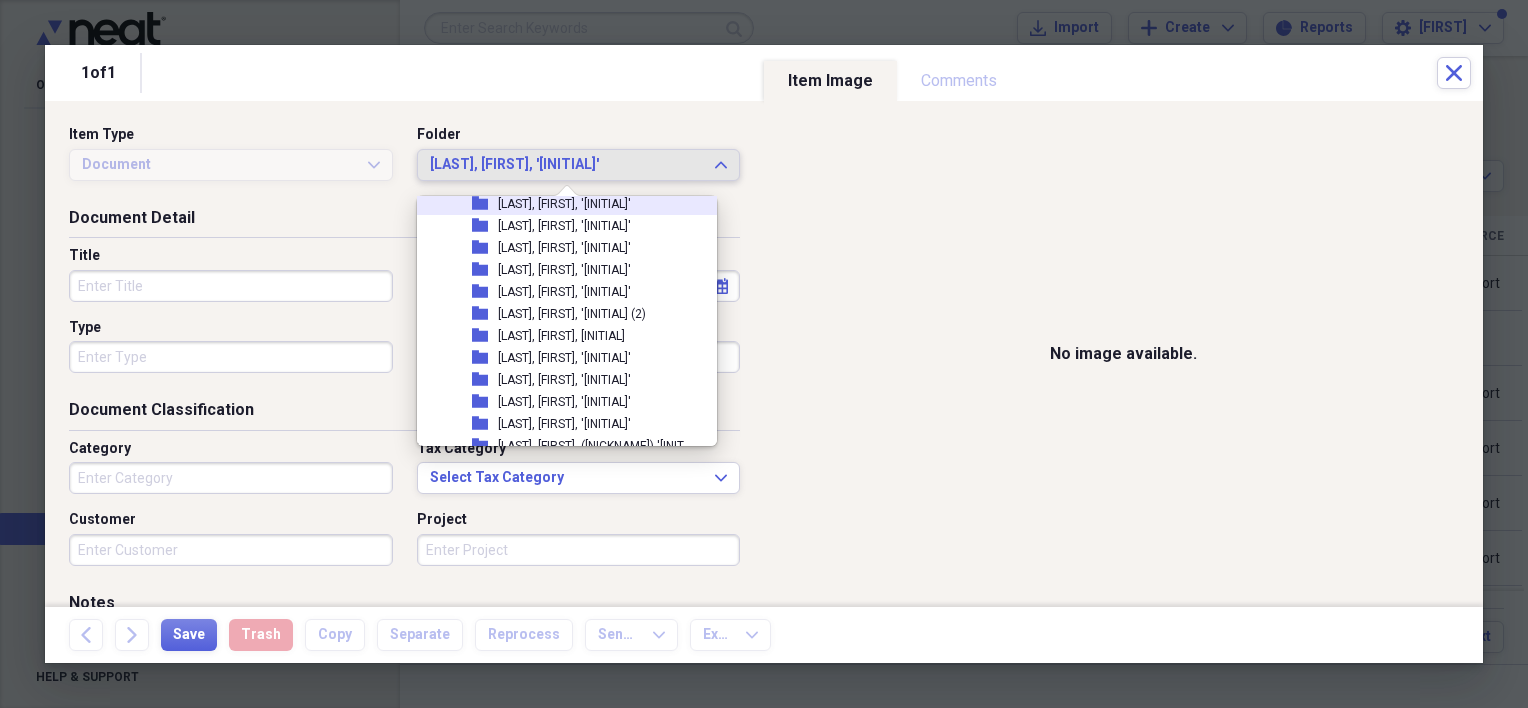 scroll, scrollTop: 452, scrollLeft: 0, axis: vertical 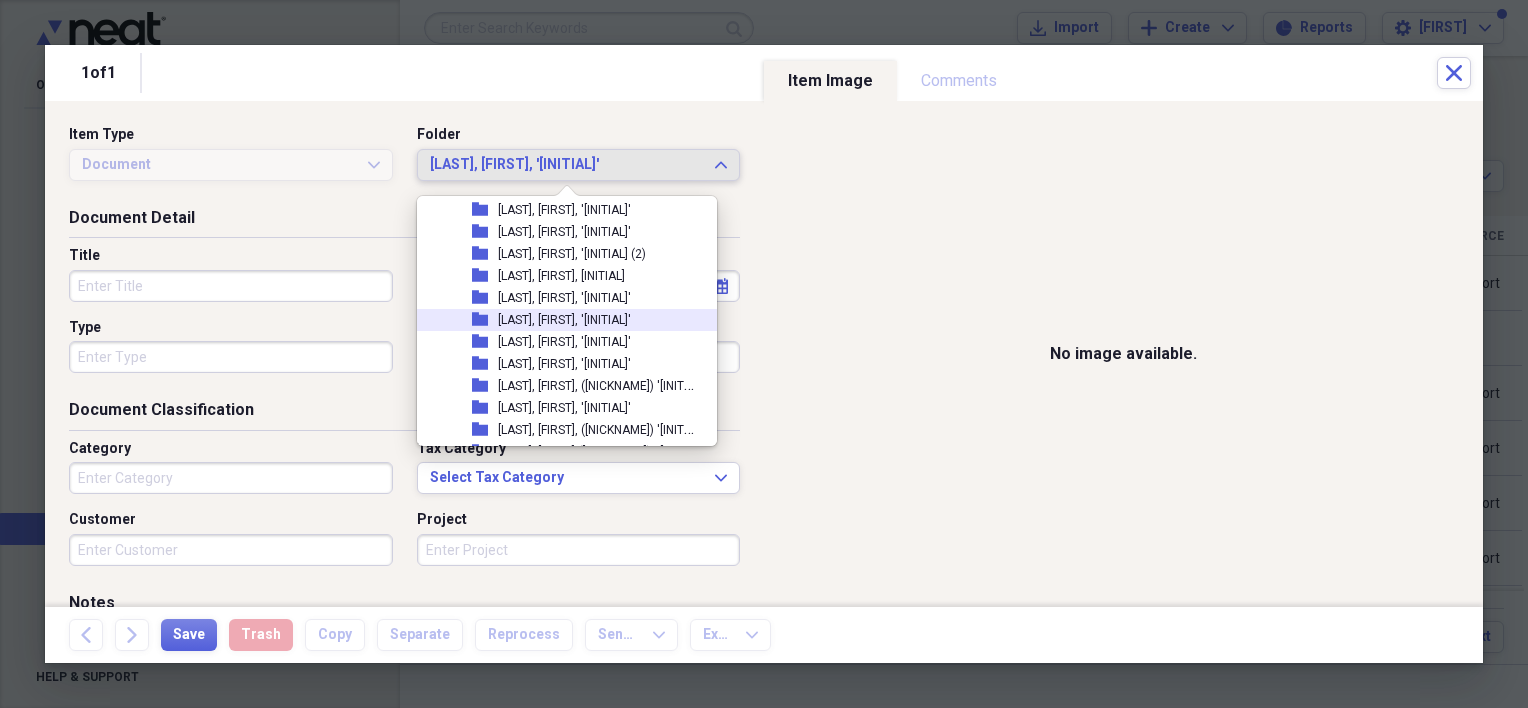 click on "[LAST], [FIRST], '[INITIAL]'" at bounding box center (564, 320) 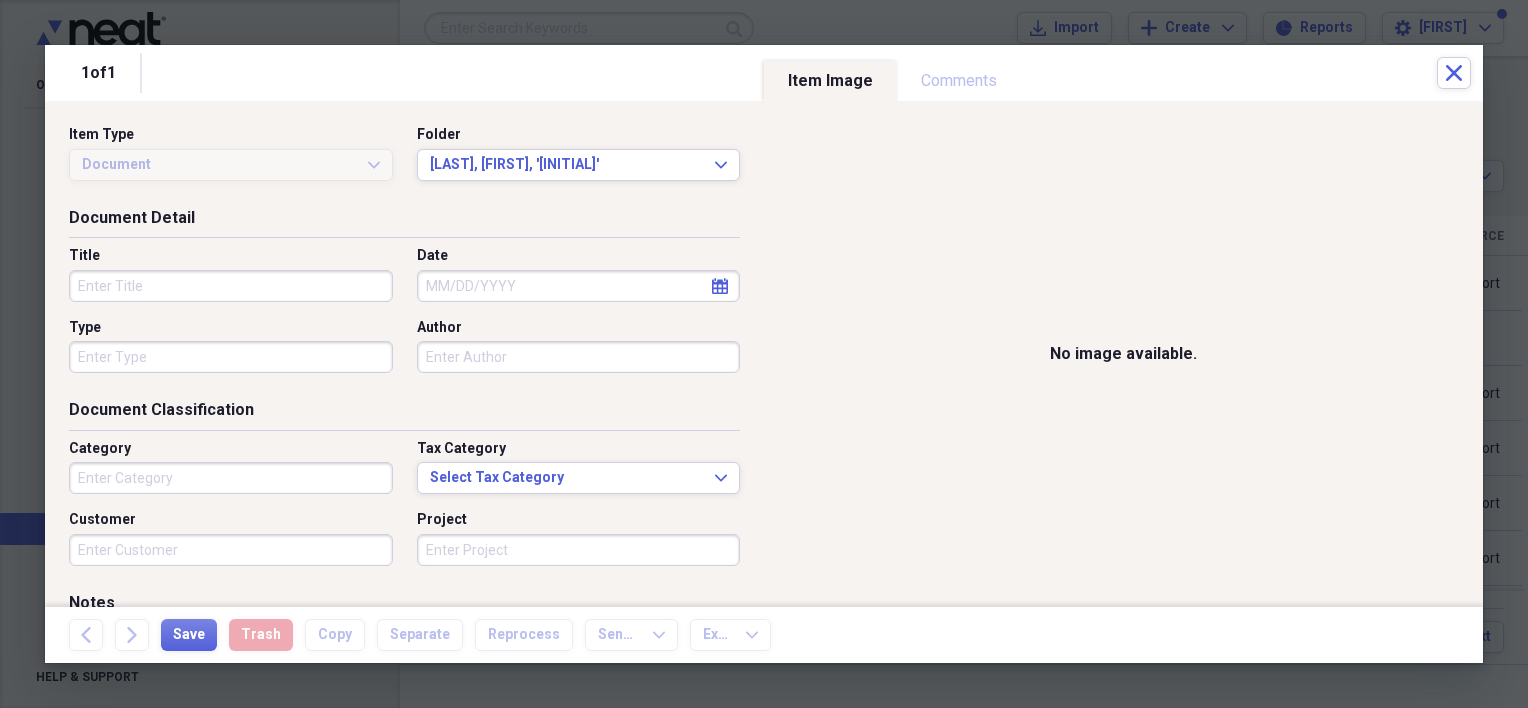 click 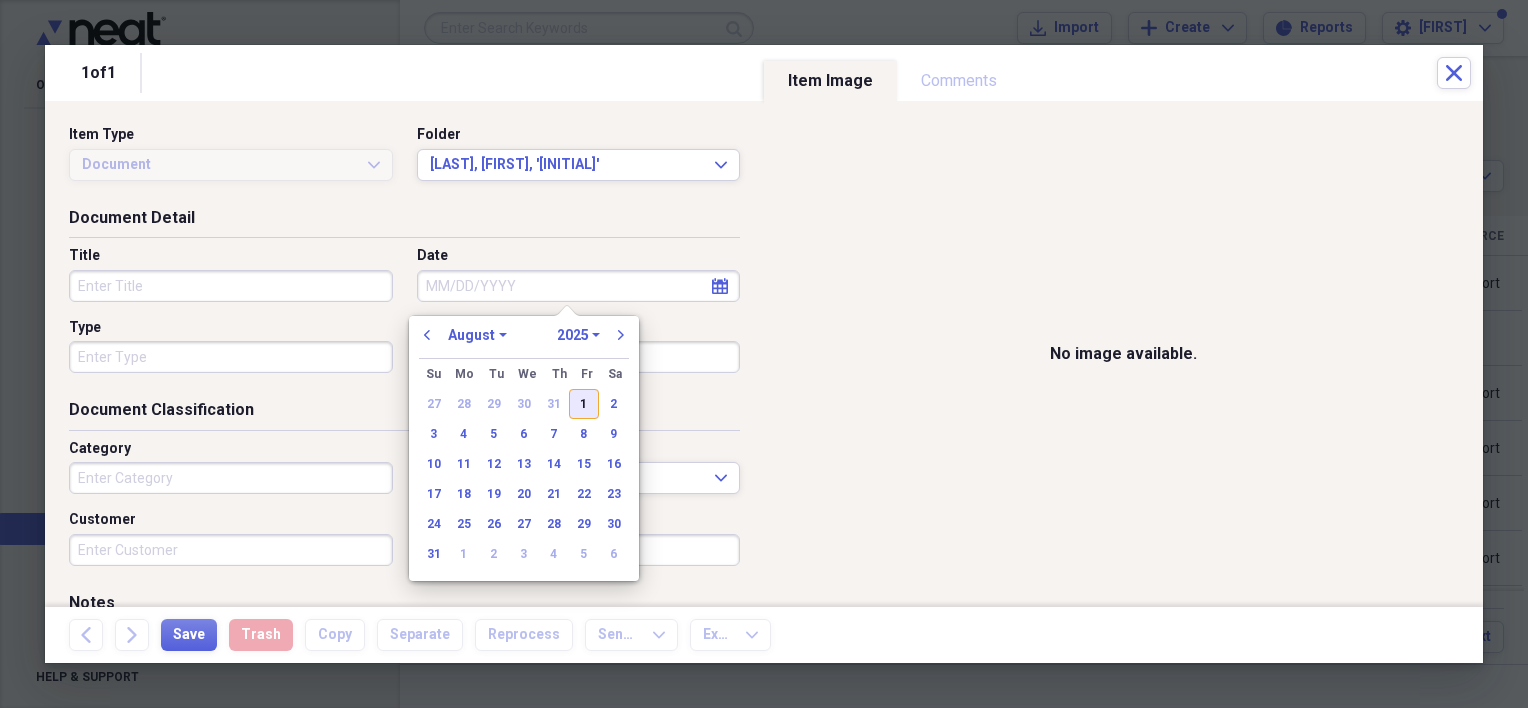 click on "1" at bounding box center (584, 404) 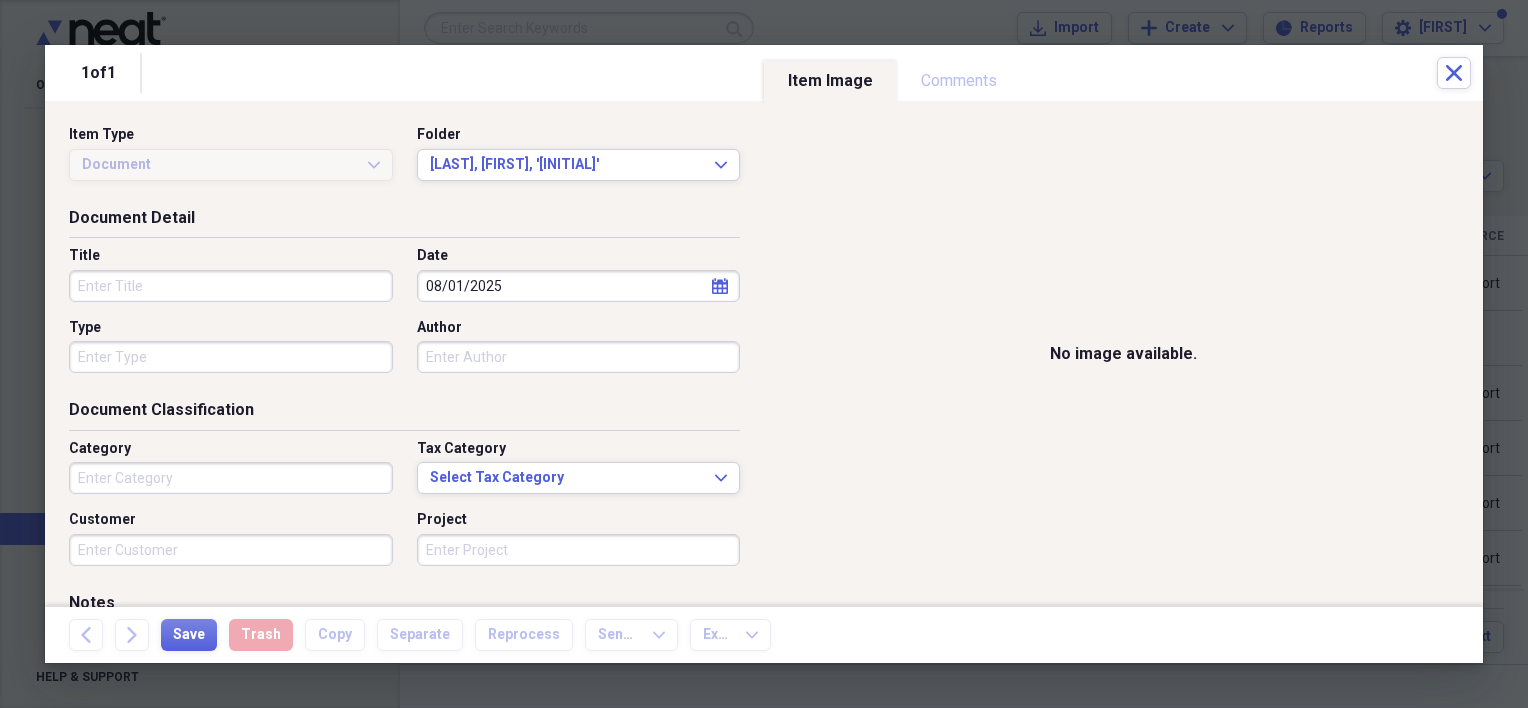 type on "08/01/2025" 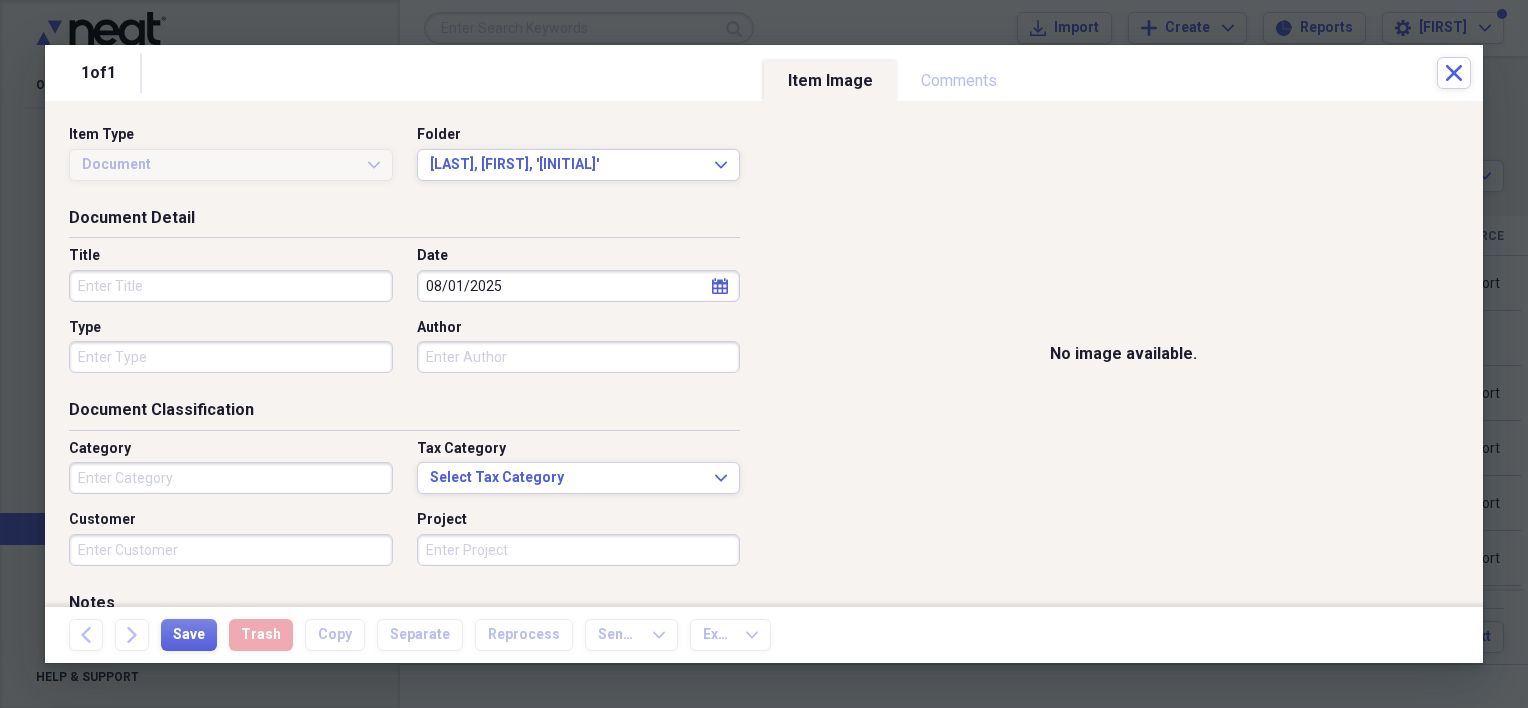 click on "Title" at bounding box center (231, 286) 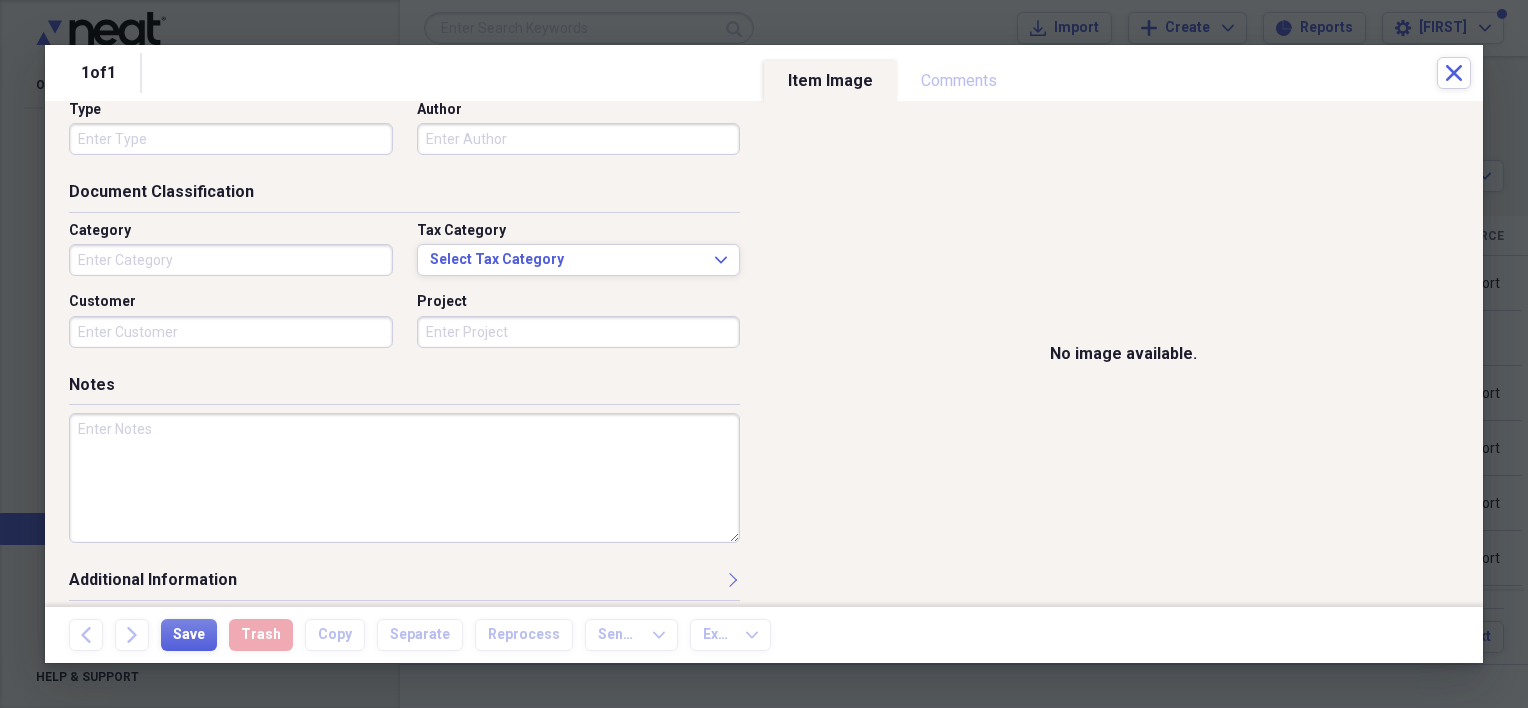 scroll, scrollTop: 228, scrollLeft: 0, axis: vertical 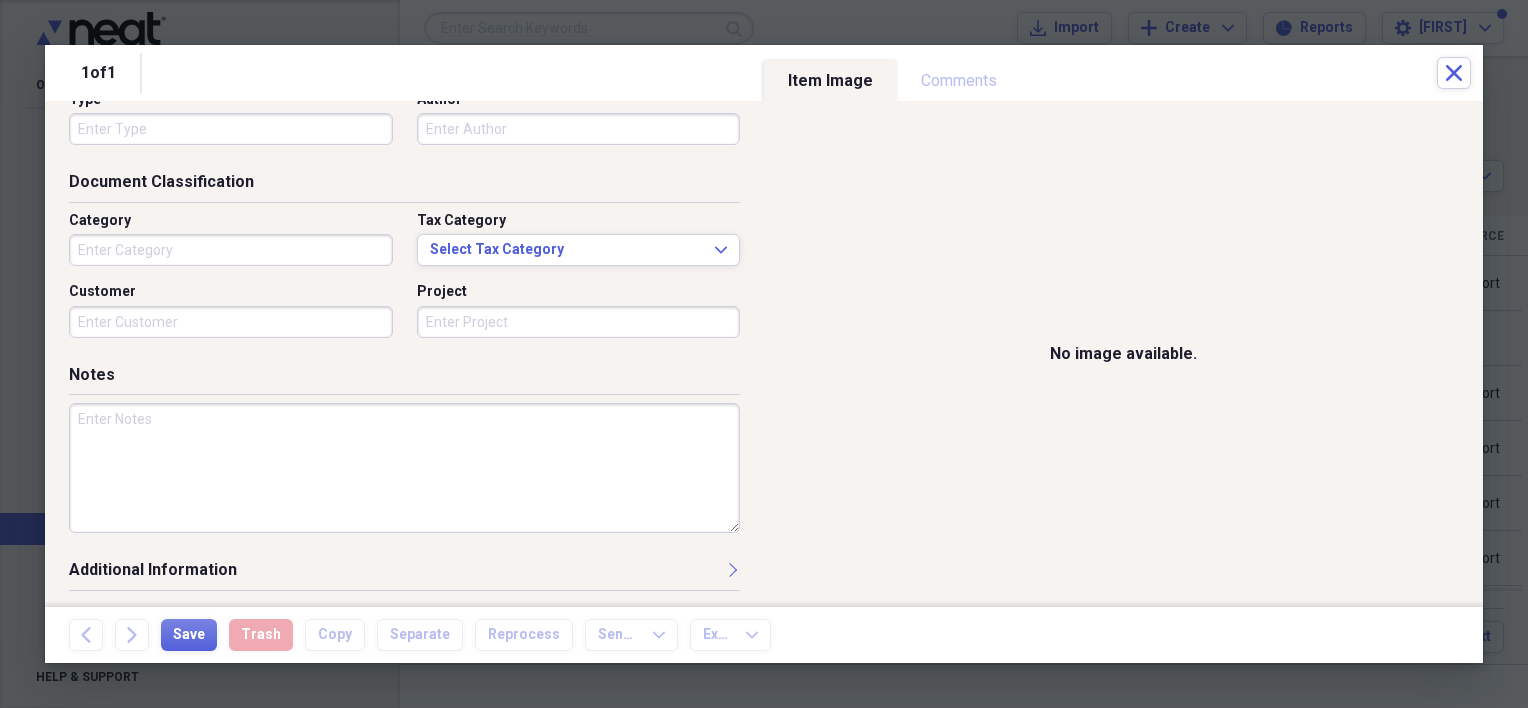 type on "Insurance" 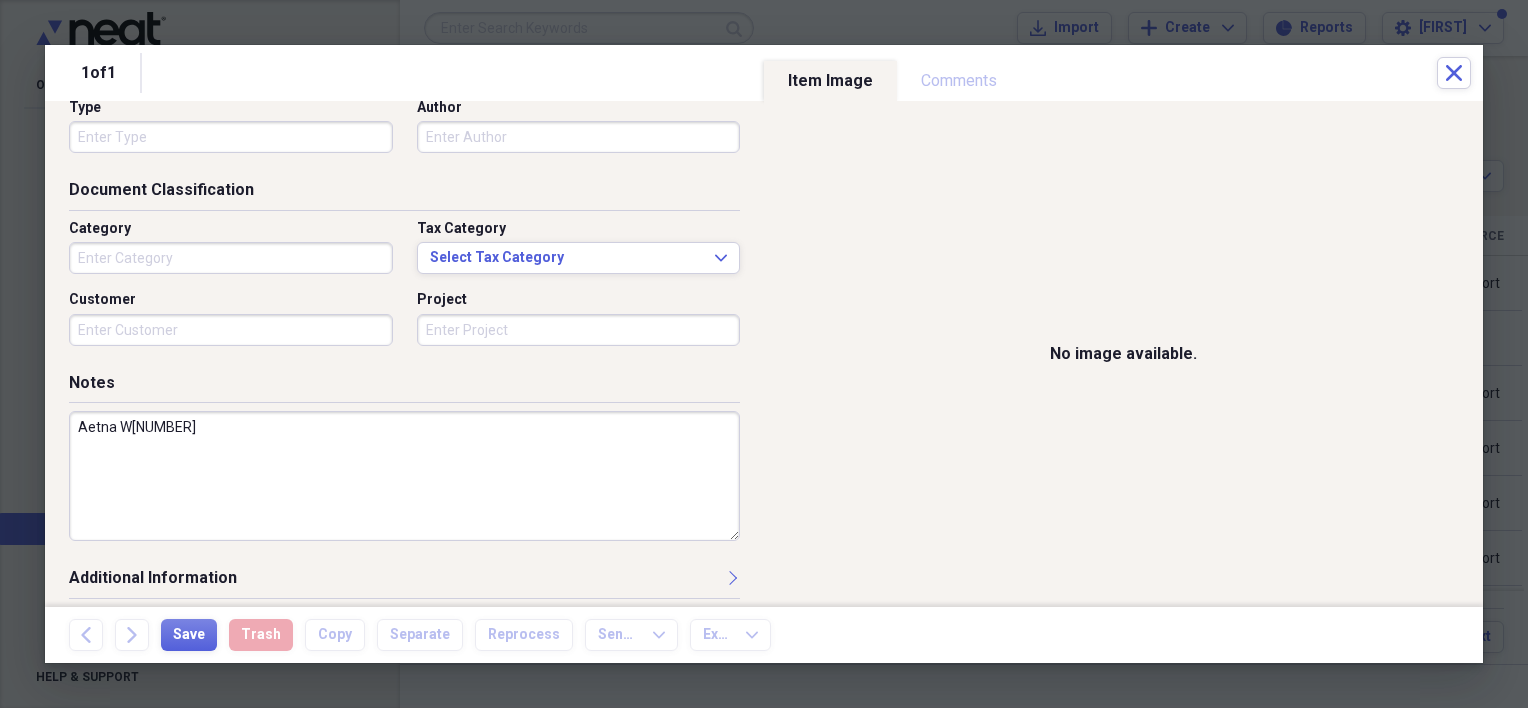 scroll, scrollTop: 228, scrollLeft: 0, axis: vertical 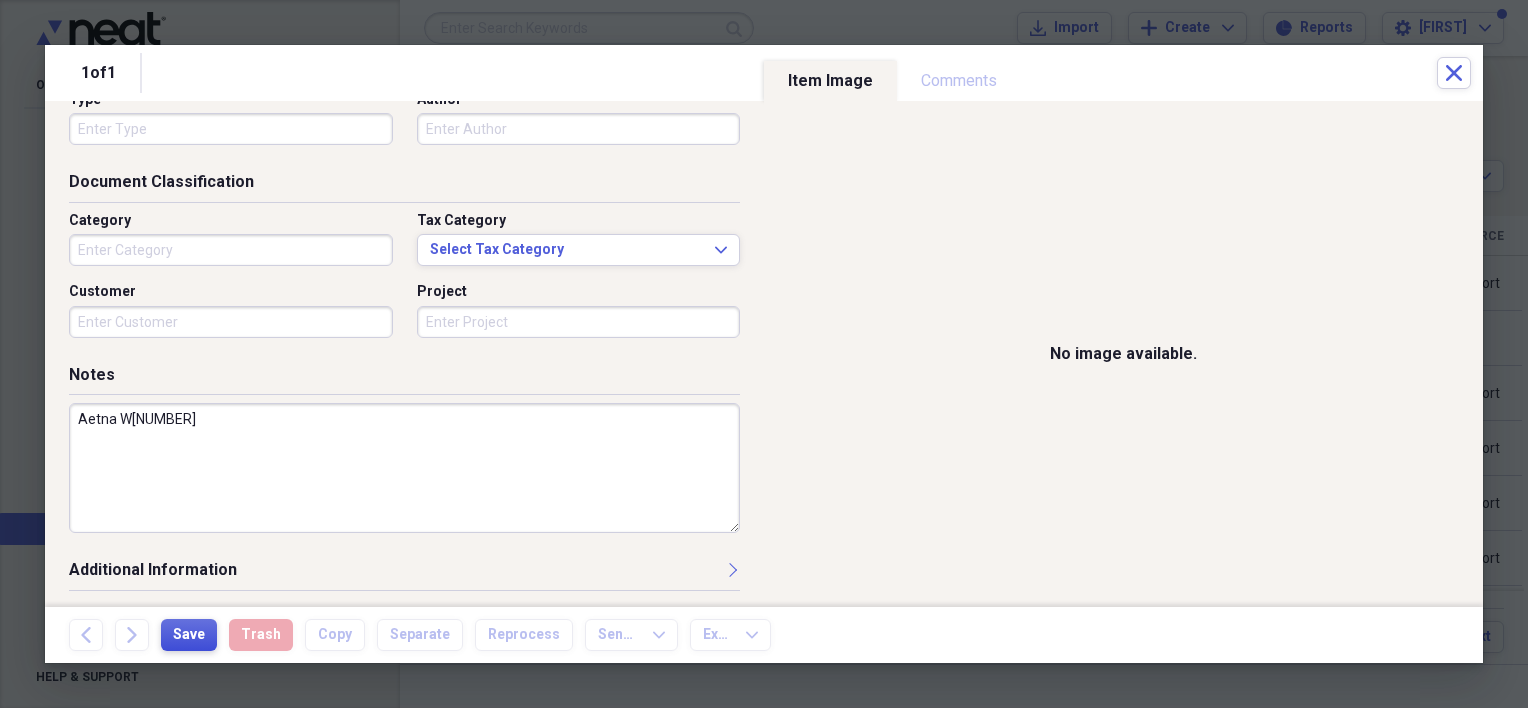 type on "Aetna W[NUMBER]" 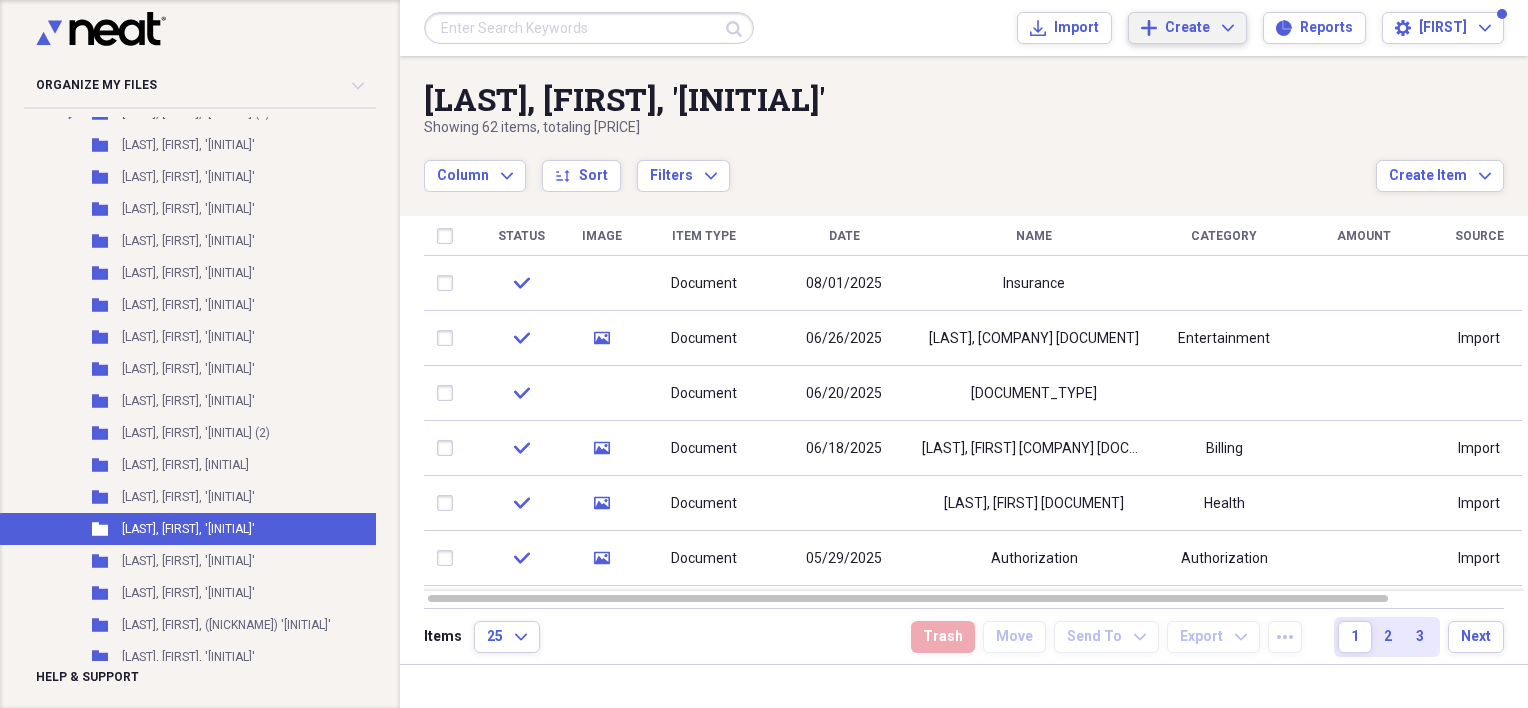 click on "Expand" 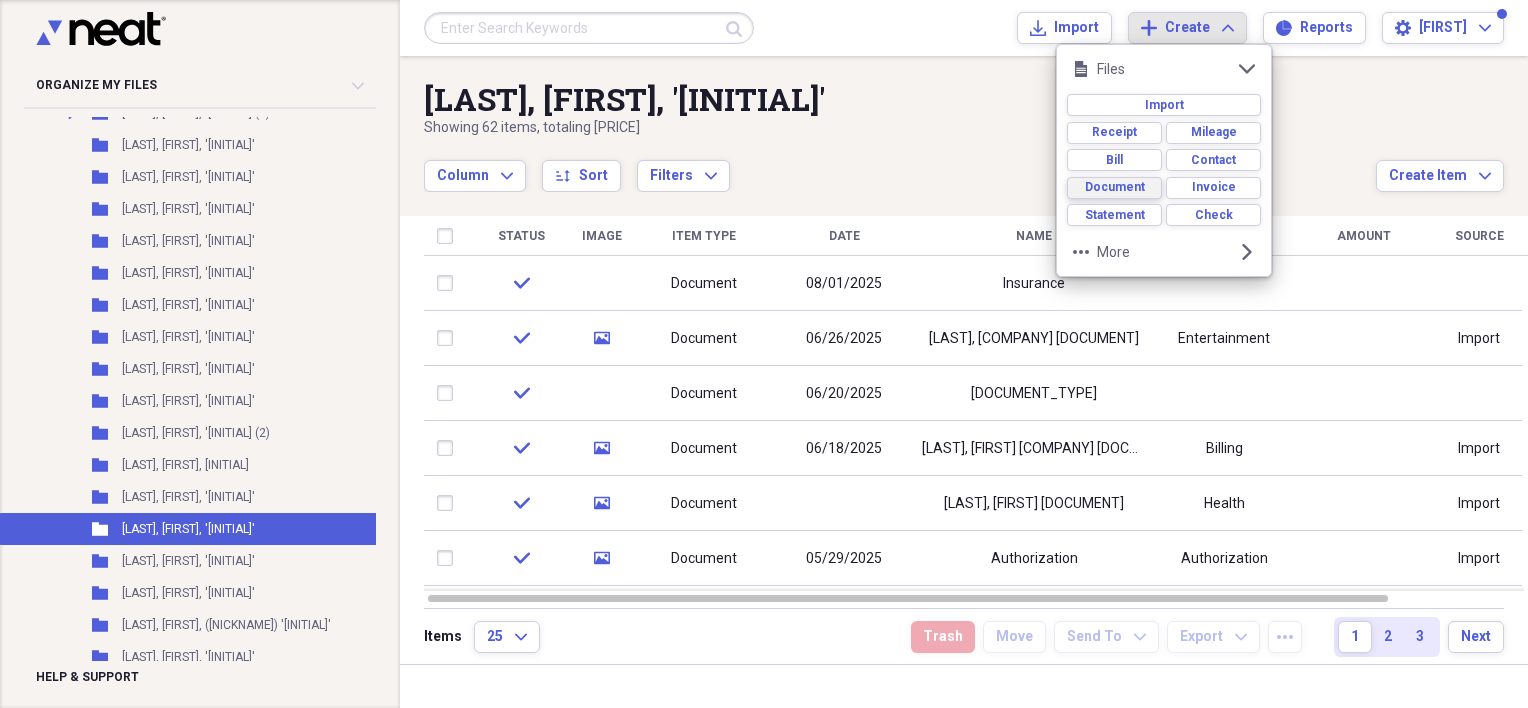 click on "Document" at bounding box center [1115, 187] 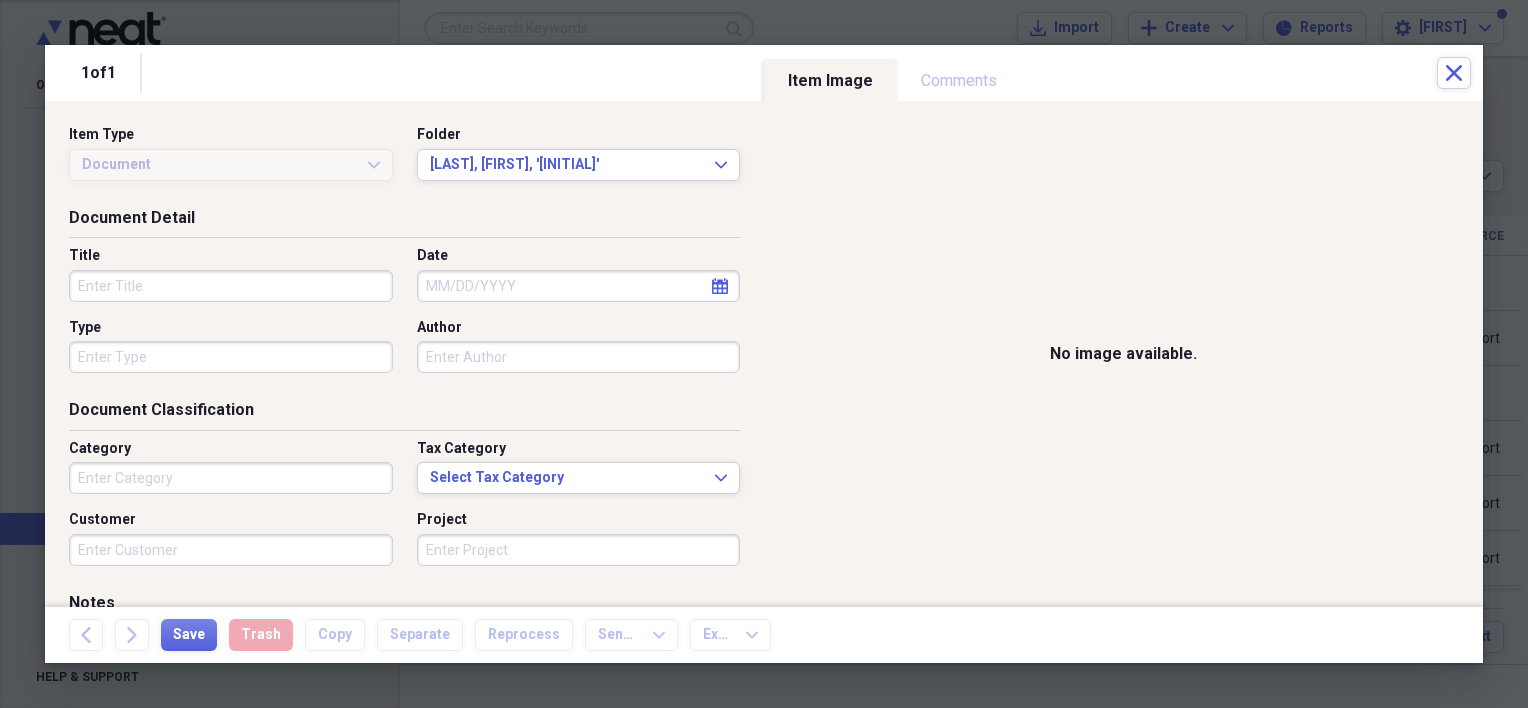click on "calendar" 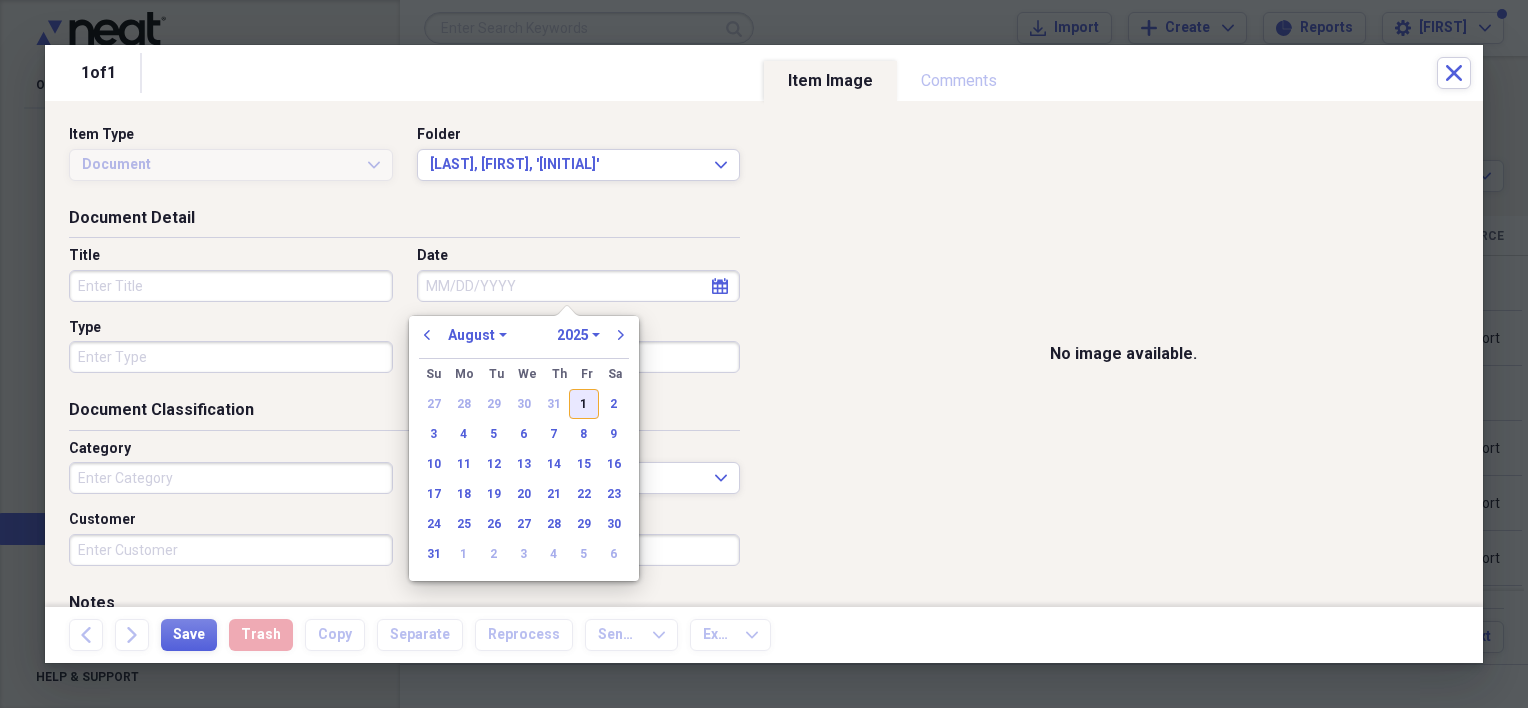 click on "1" at bounding box center [584, 404] 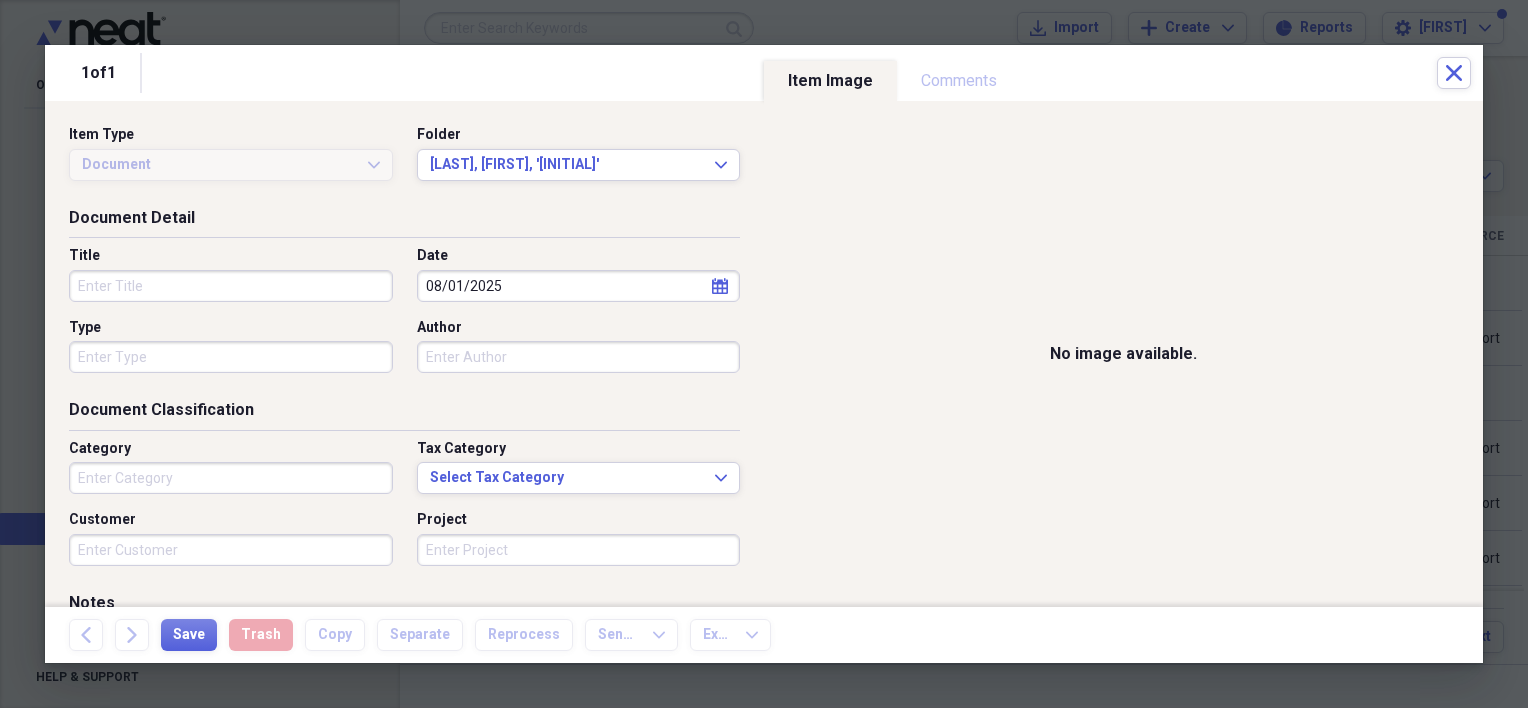 type on "08/01/2025" 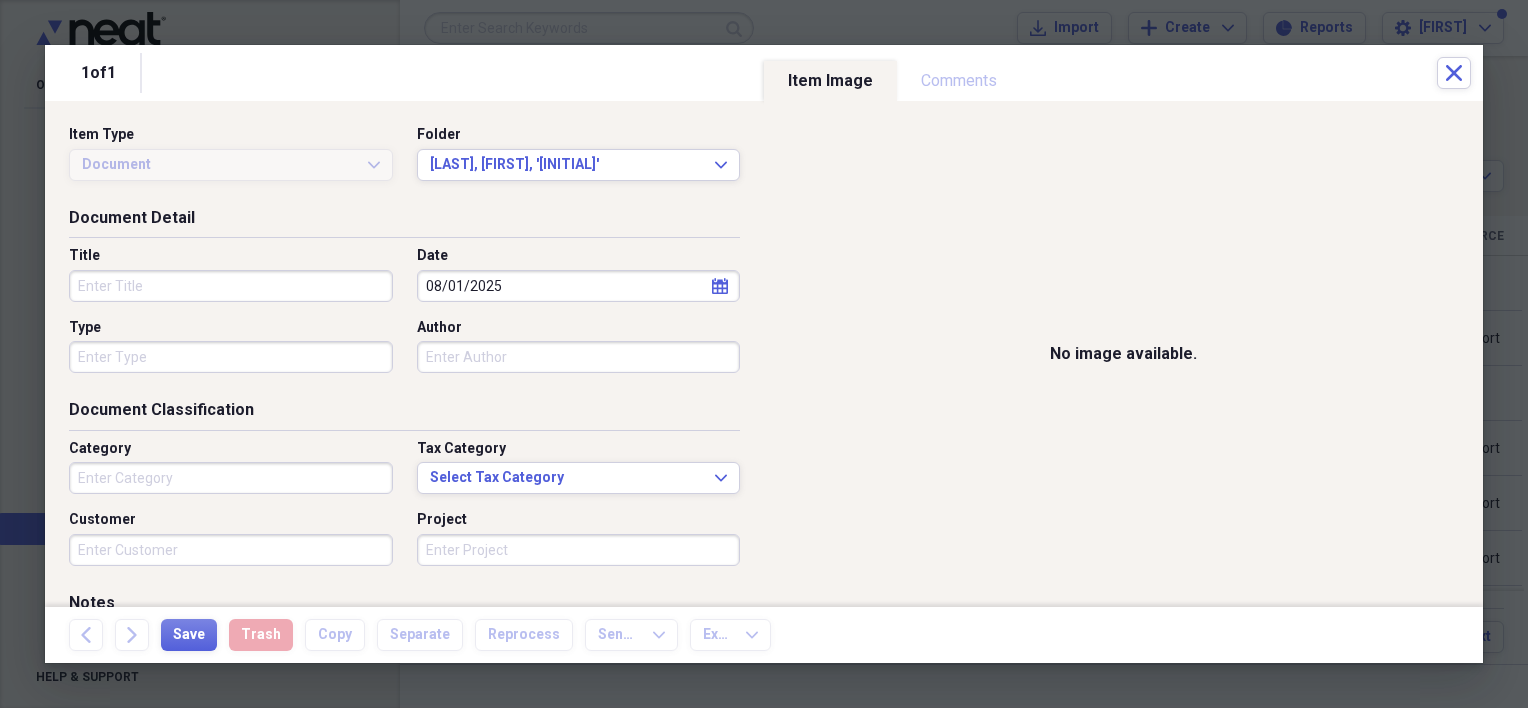 click on "Title" at bounding box center [231, 286] 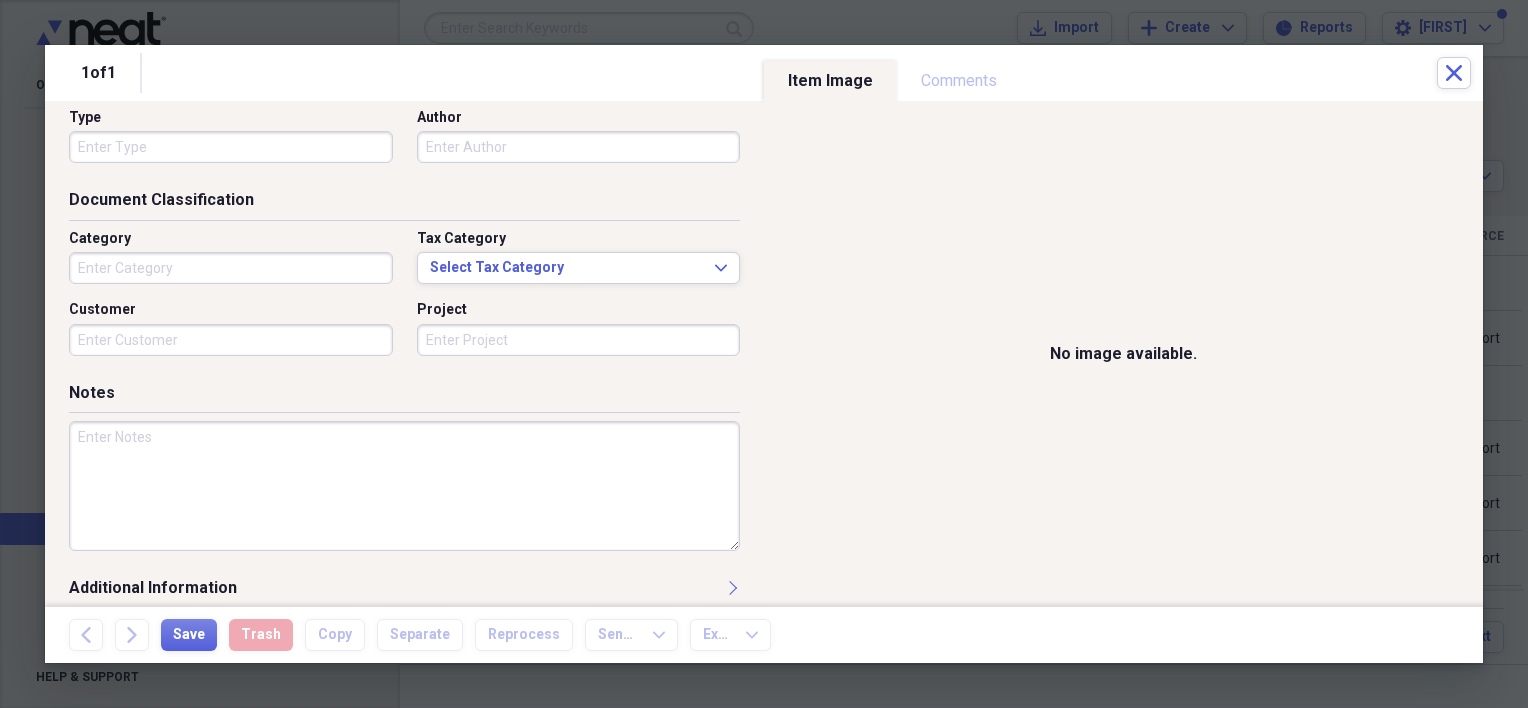 scroll, scrollTop: 228, scrollLeft: 0, axis: vertical 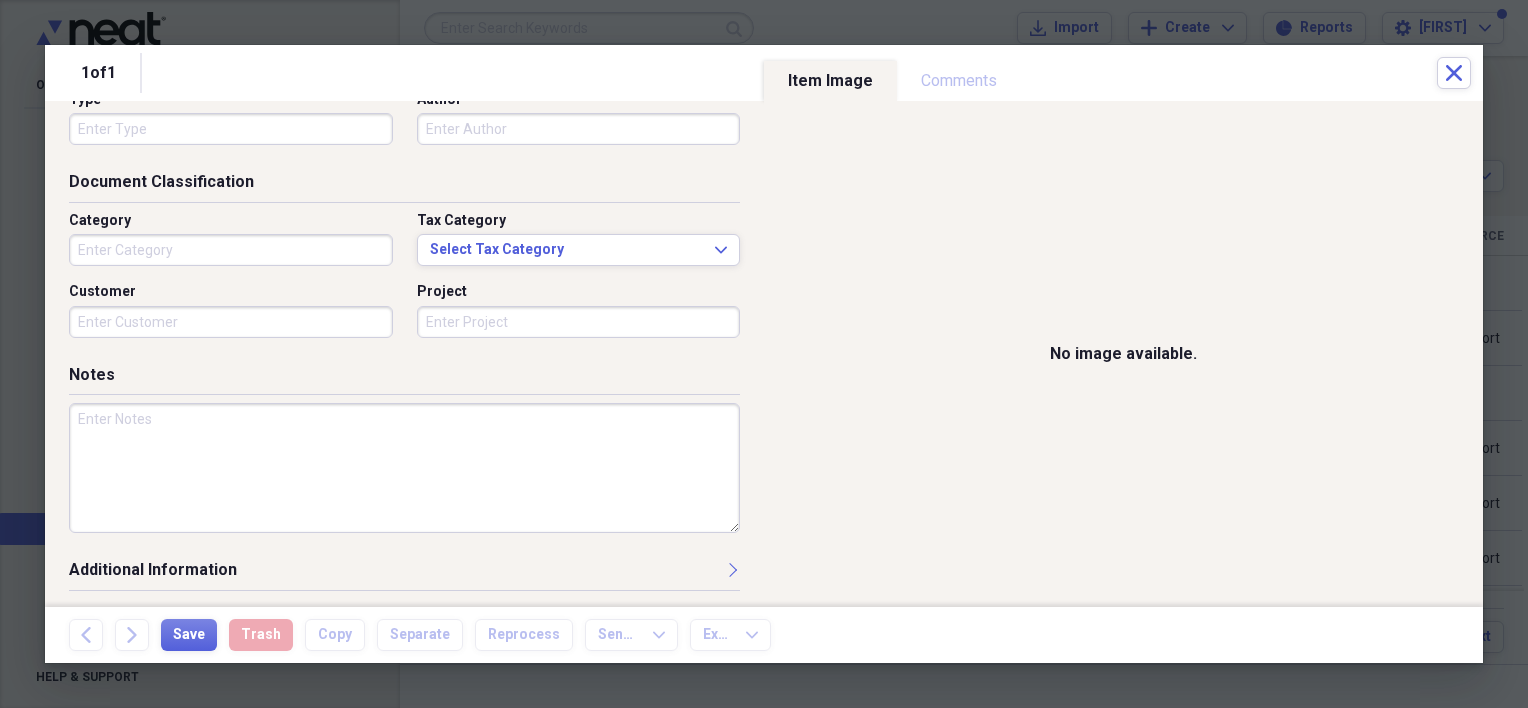 type on "[DOCUMENT_TYPE]" 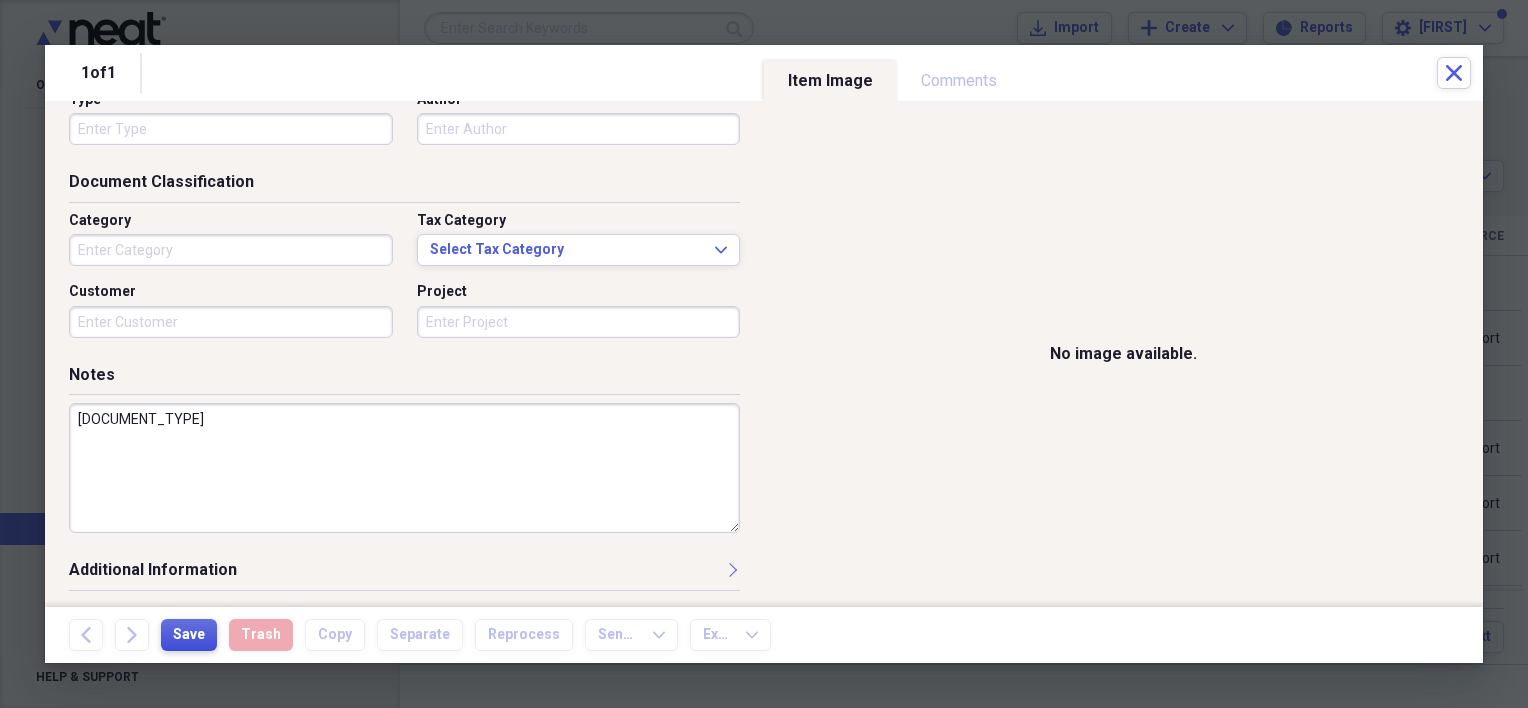 type on "[DOCUMENT_TYPE]" 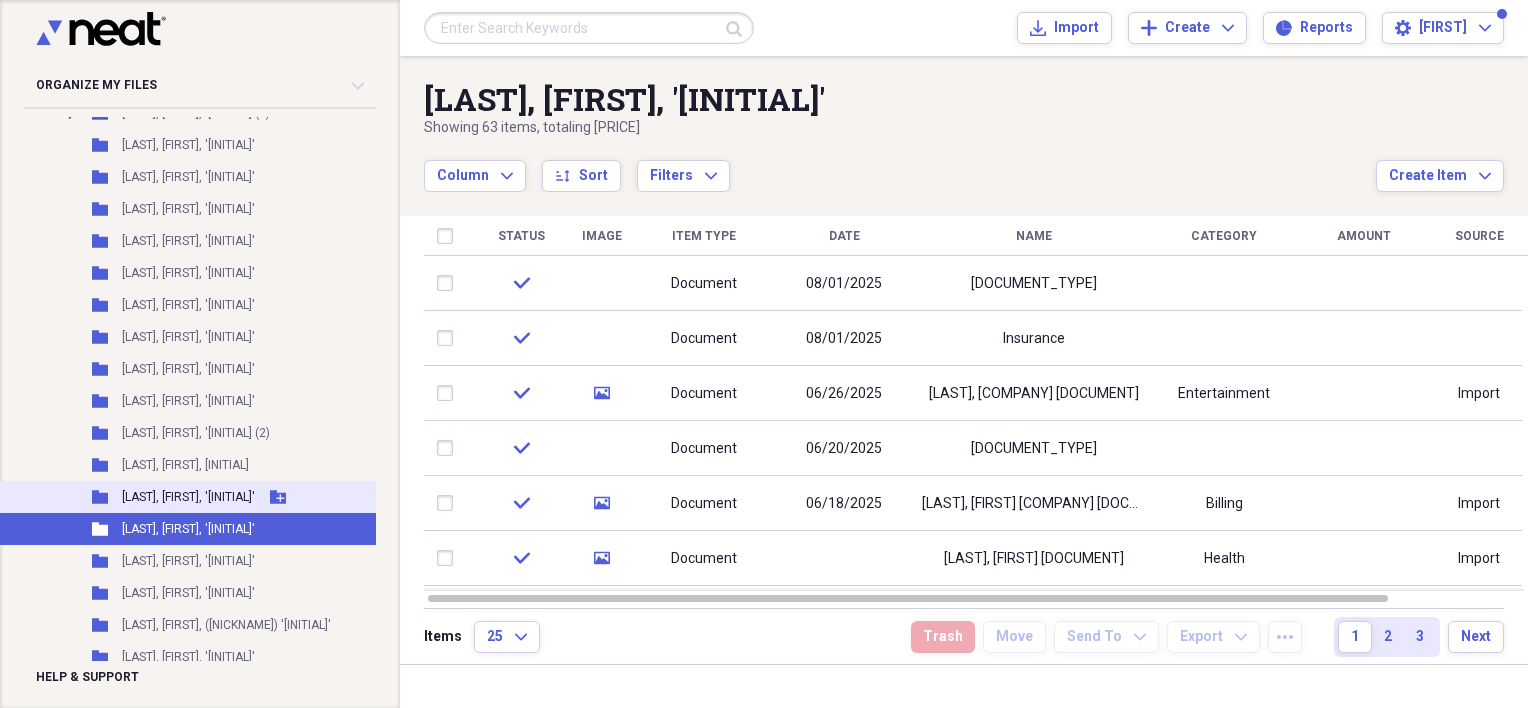 click on "[LAST], [FIRST], '[INITIAL]'" at bounding box center [188, 497] 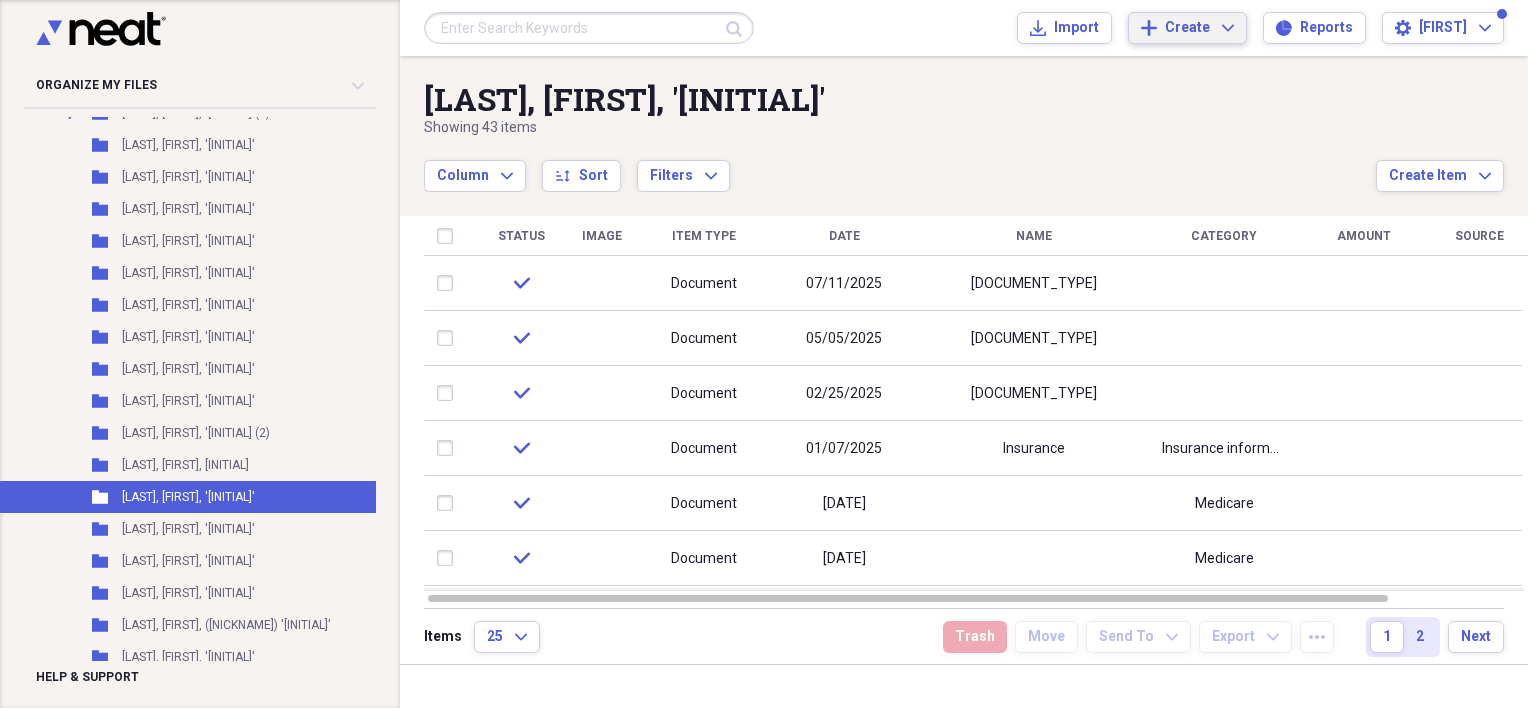 click on "Add Create Expand" at bounding box center [1187, 28] 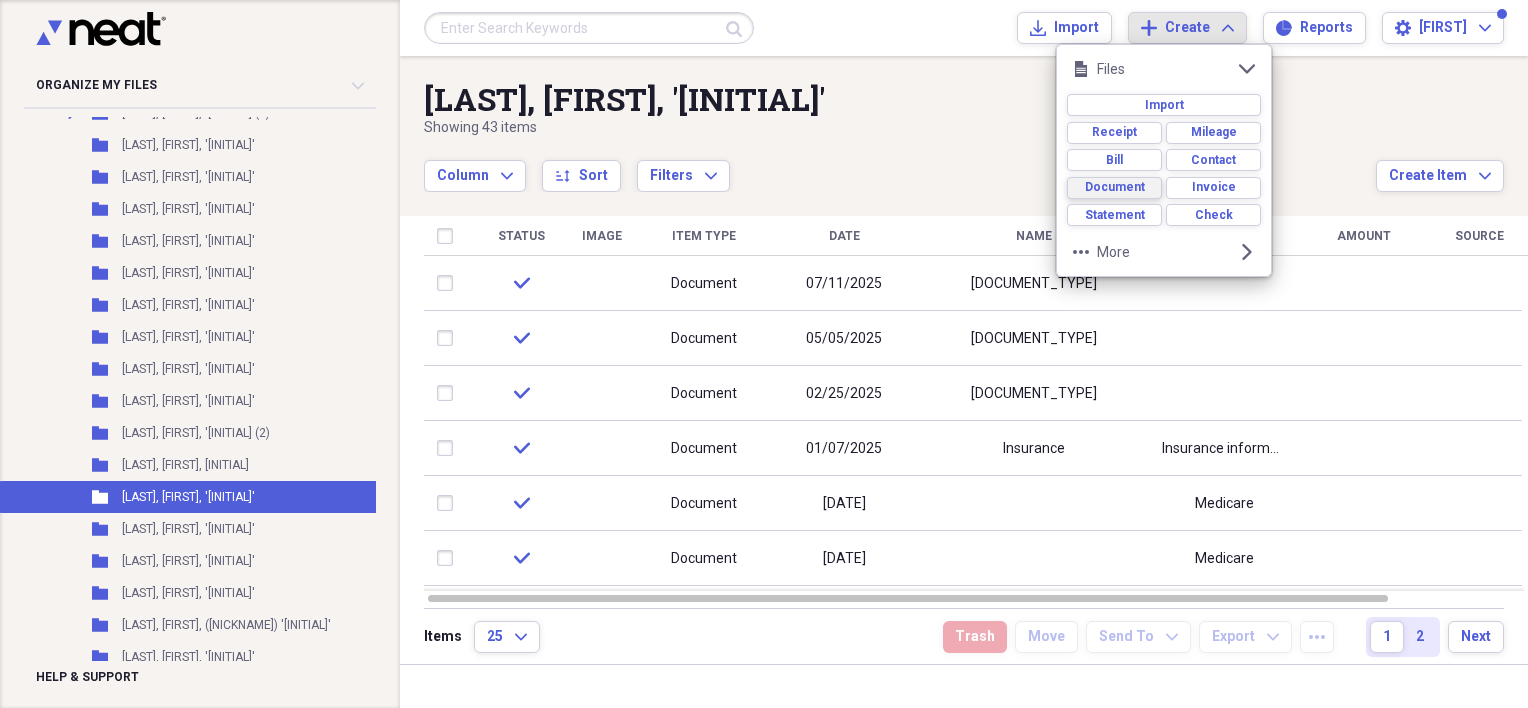 click on "Document" at bounding box center (1115, 187) 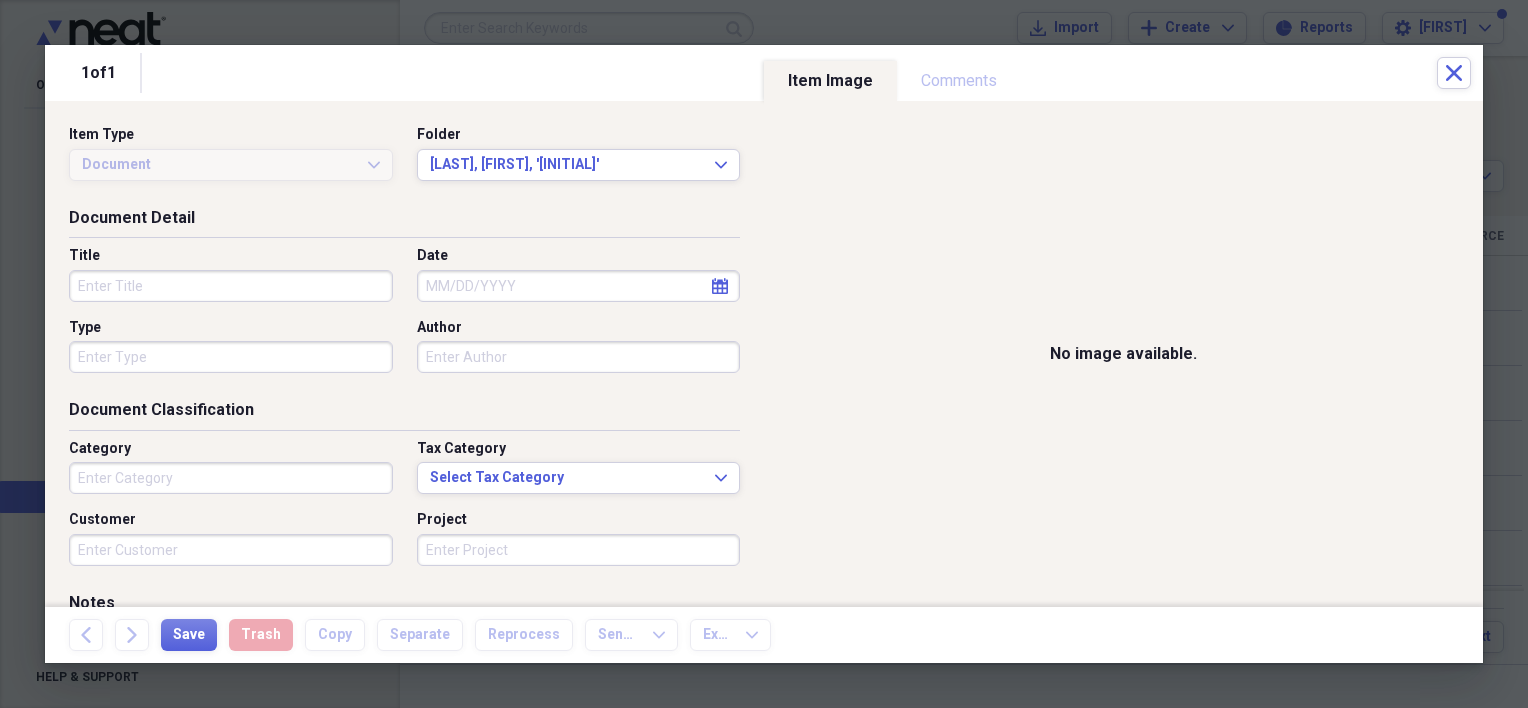 click 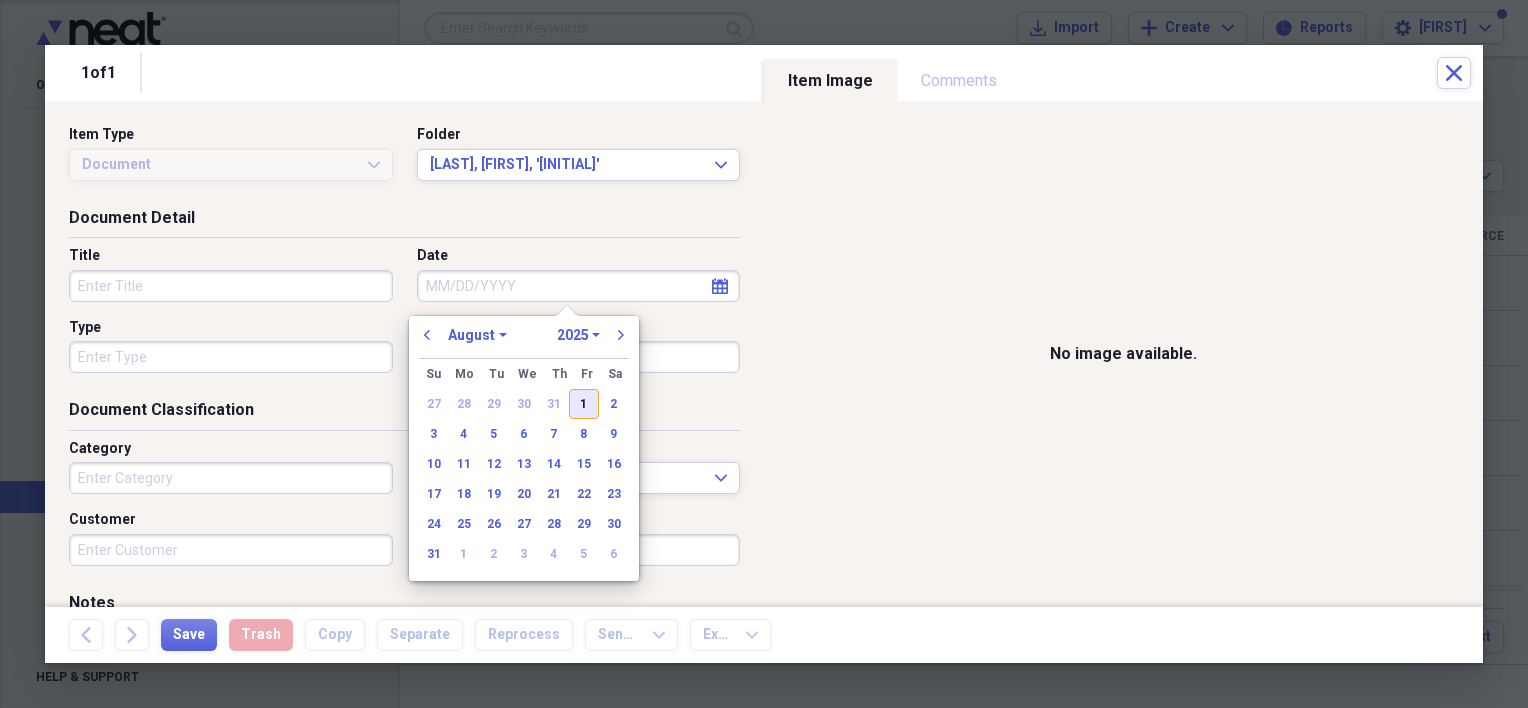 click on "1" at bounding box center (584, 404) 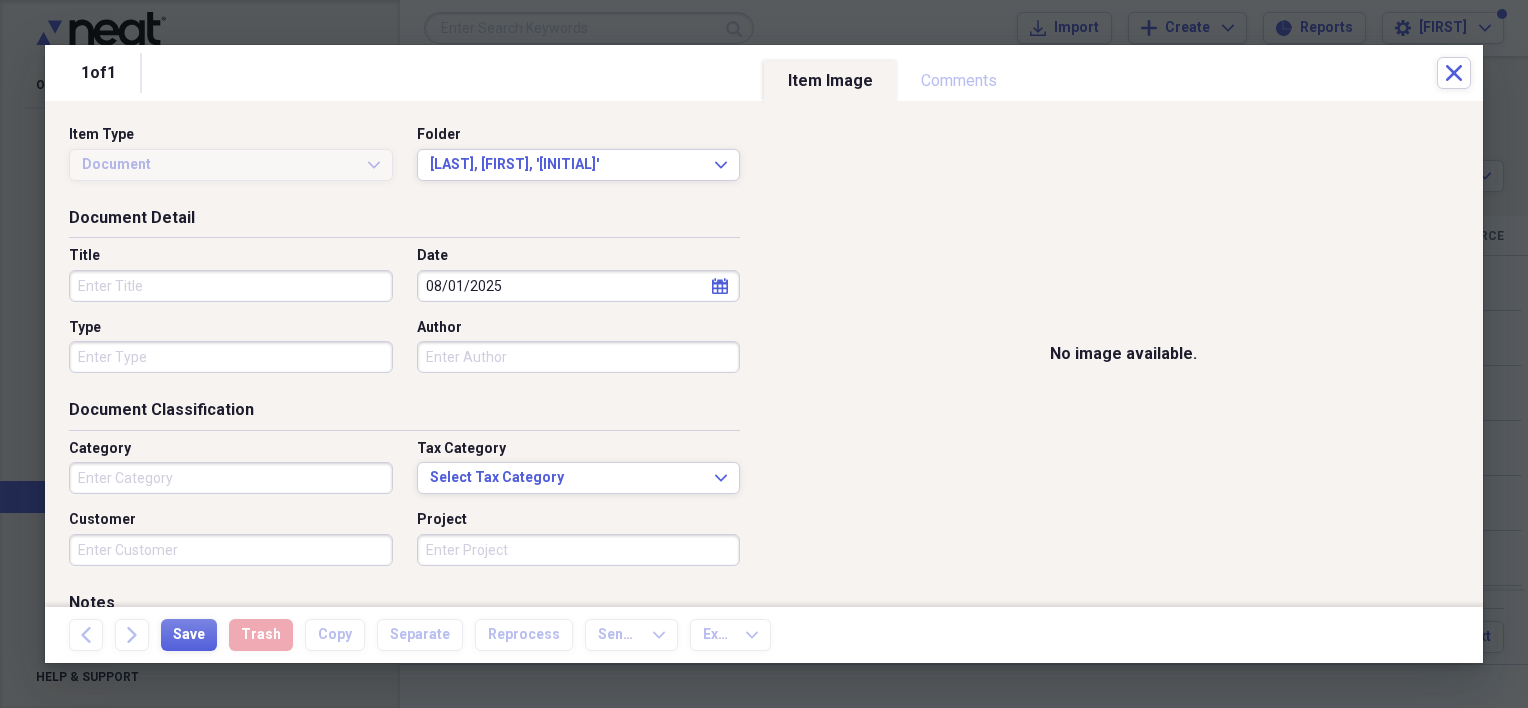 click on "Title" at bounding box center (231, 286) 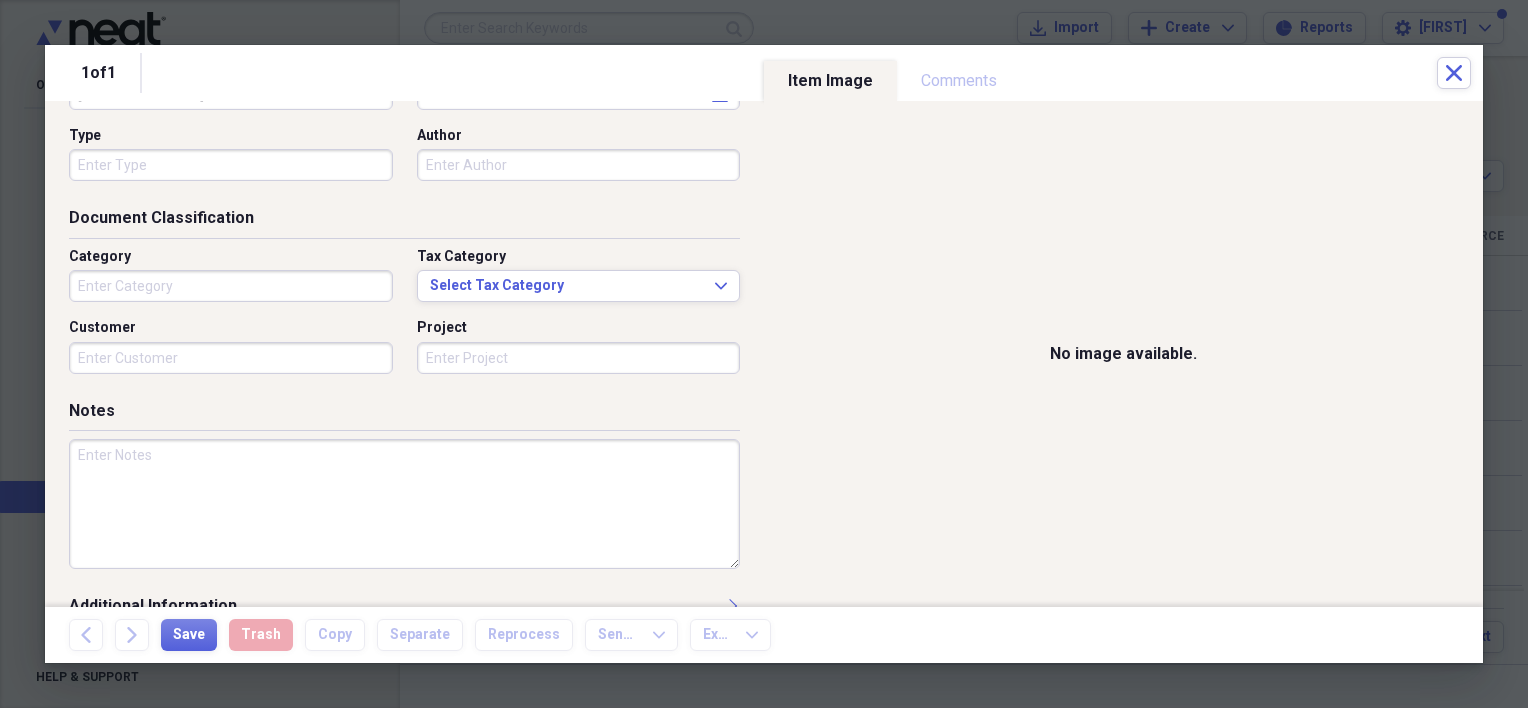 scroll, scrollTop: 228, scrollLeft: 0, axis: vertical 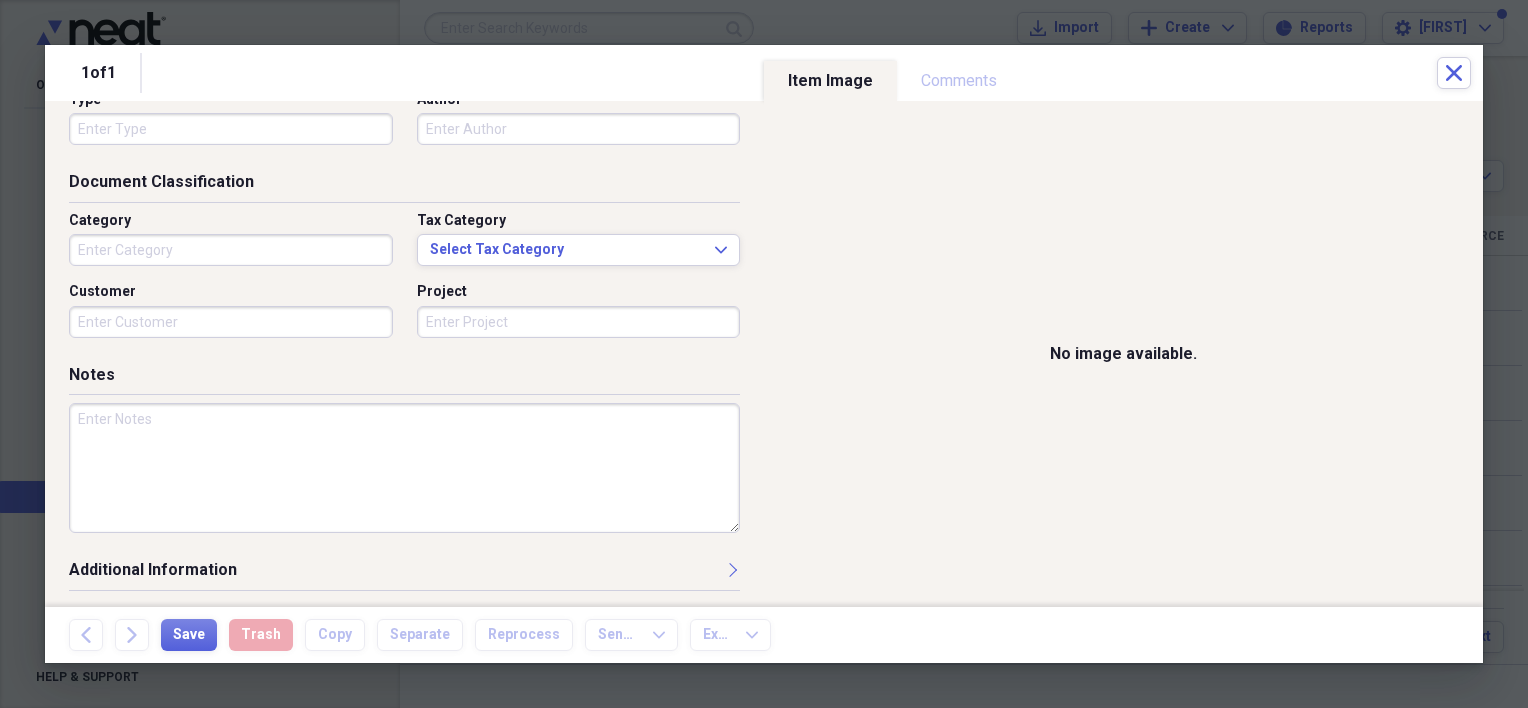 type on "[DOCUMENT_TYPE]" 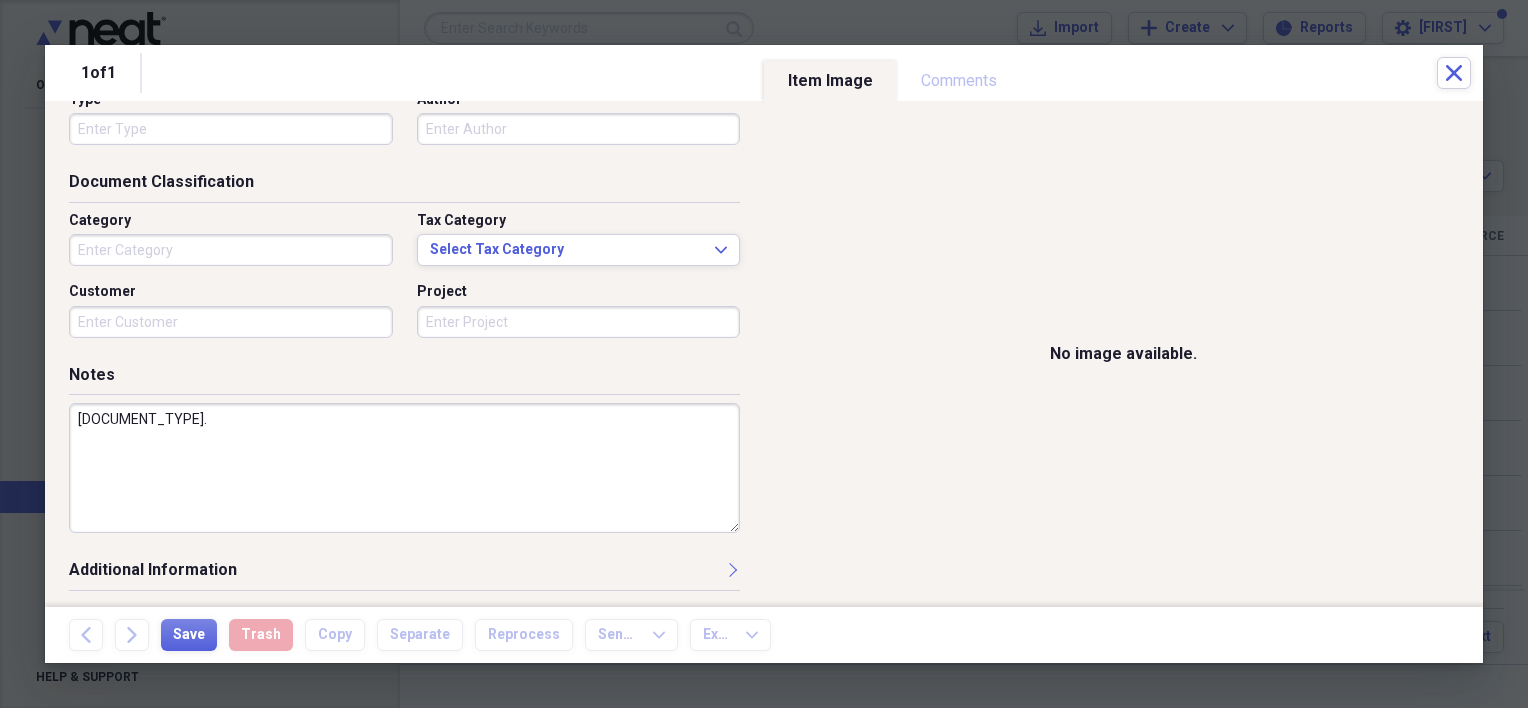 scroll, scrollTop: 0, scrollLeft: 0, axis: both 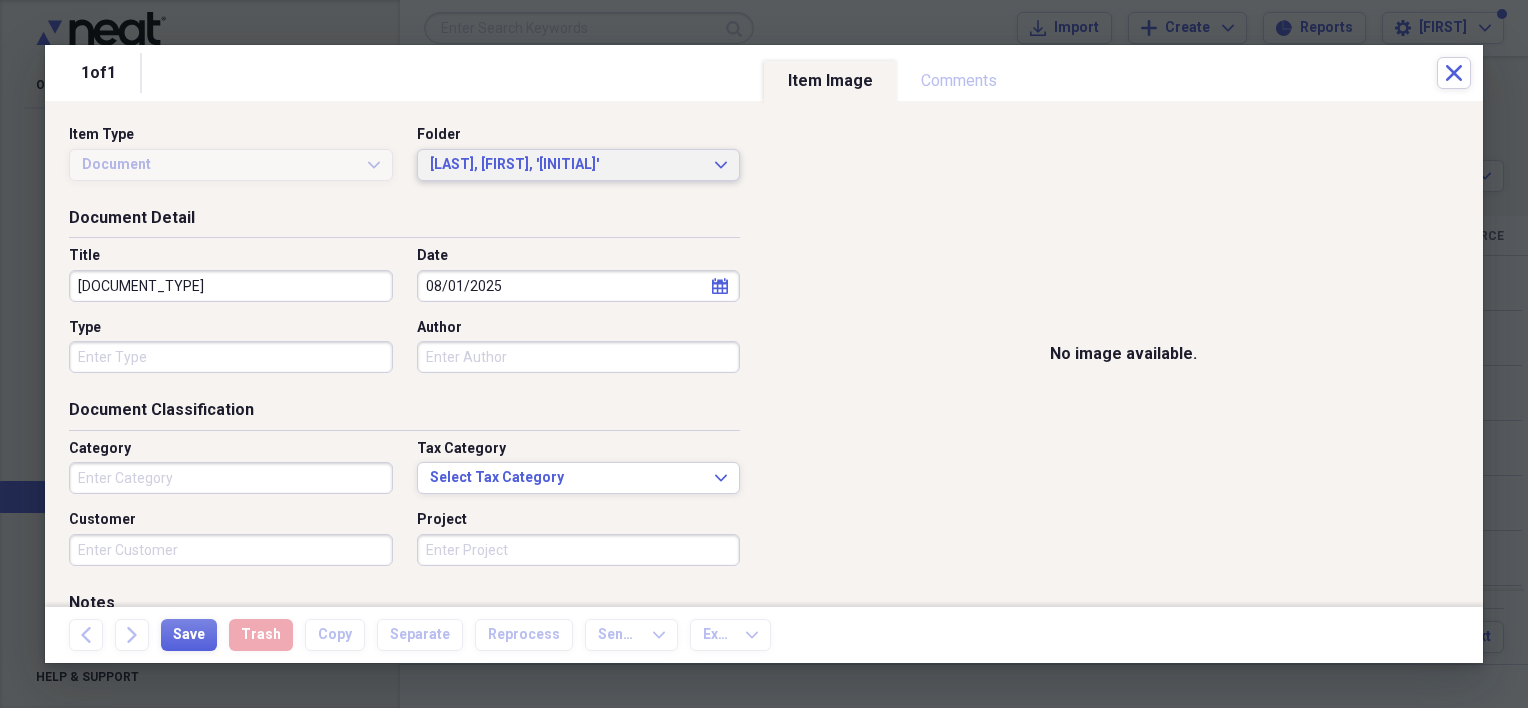 type on "[DOCUMENT_TYPE]." 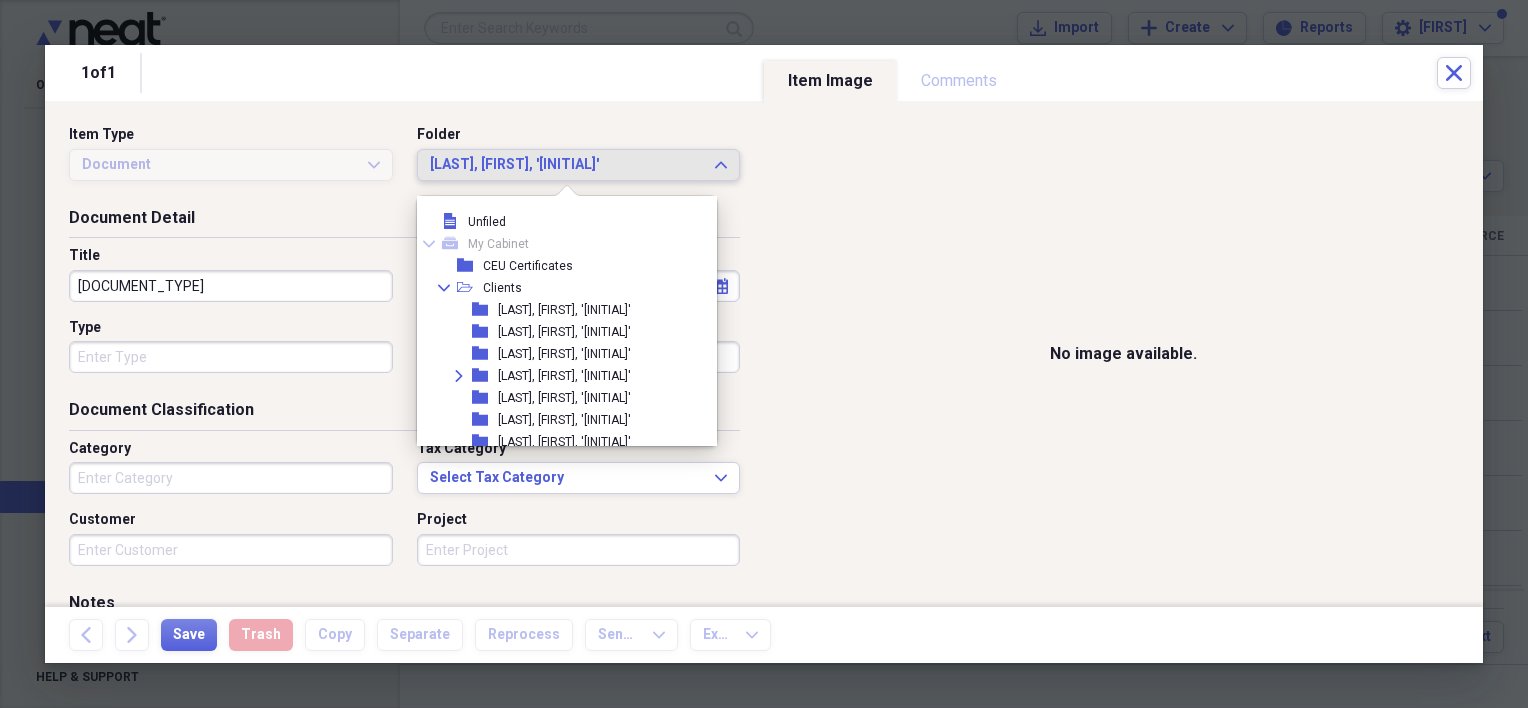 scroll, scrollTop: 451, scrollLeft: 0, axis: vertical 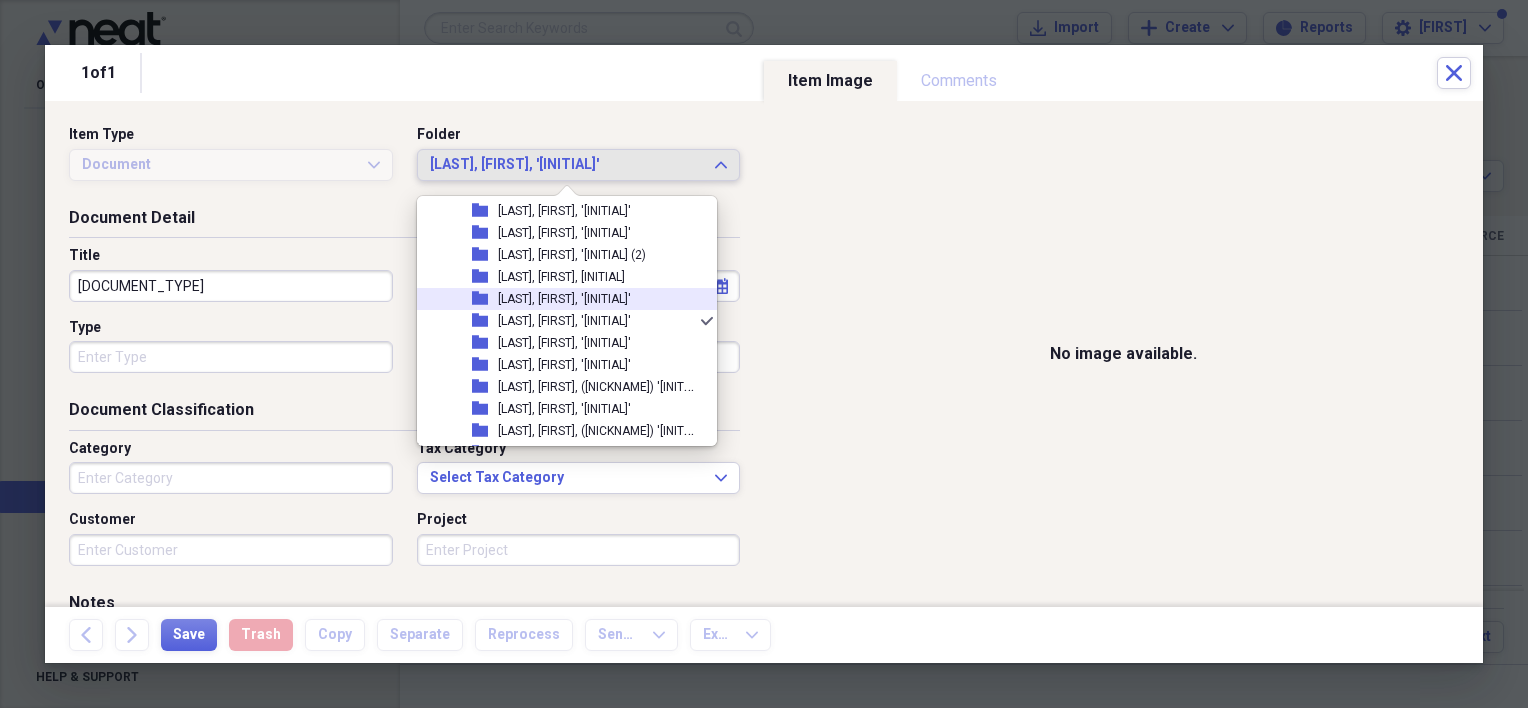 click on "[LAST], [FIRST], '[INITIAL]'" at bounding box center (564, 299) 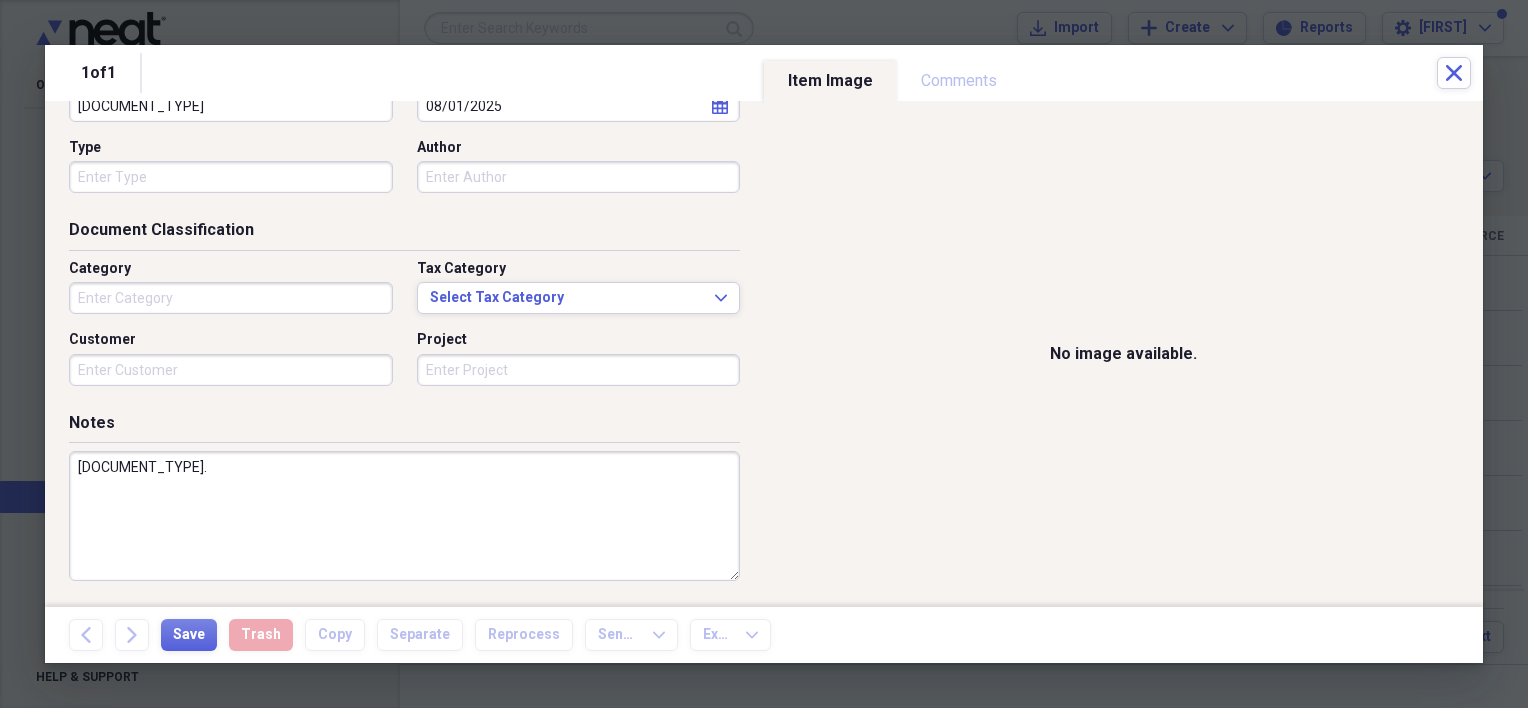 scroll, scrollTop: 228, scrollLeft: 0, axis: vertical 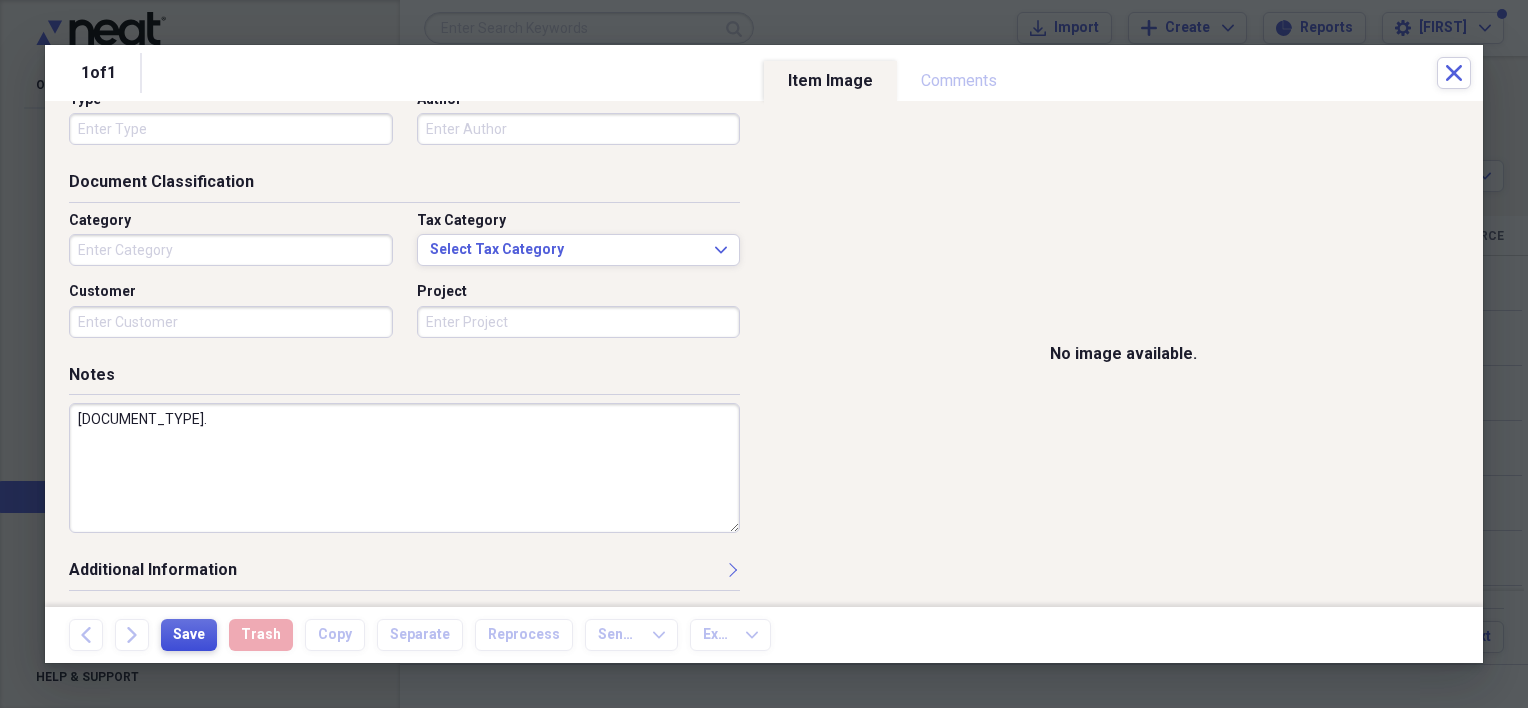 click on "Save" at bounding box center (189, 635) 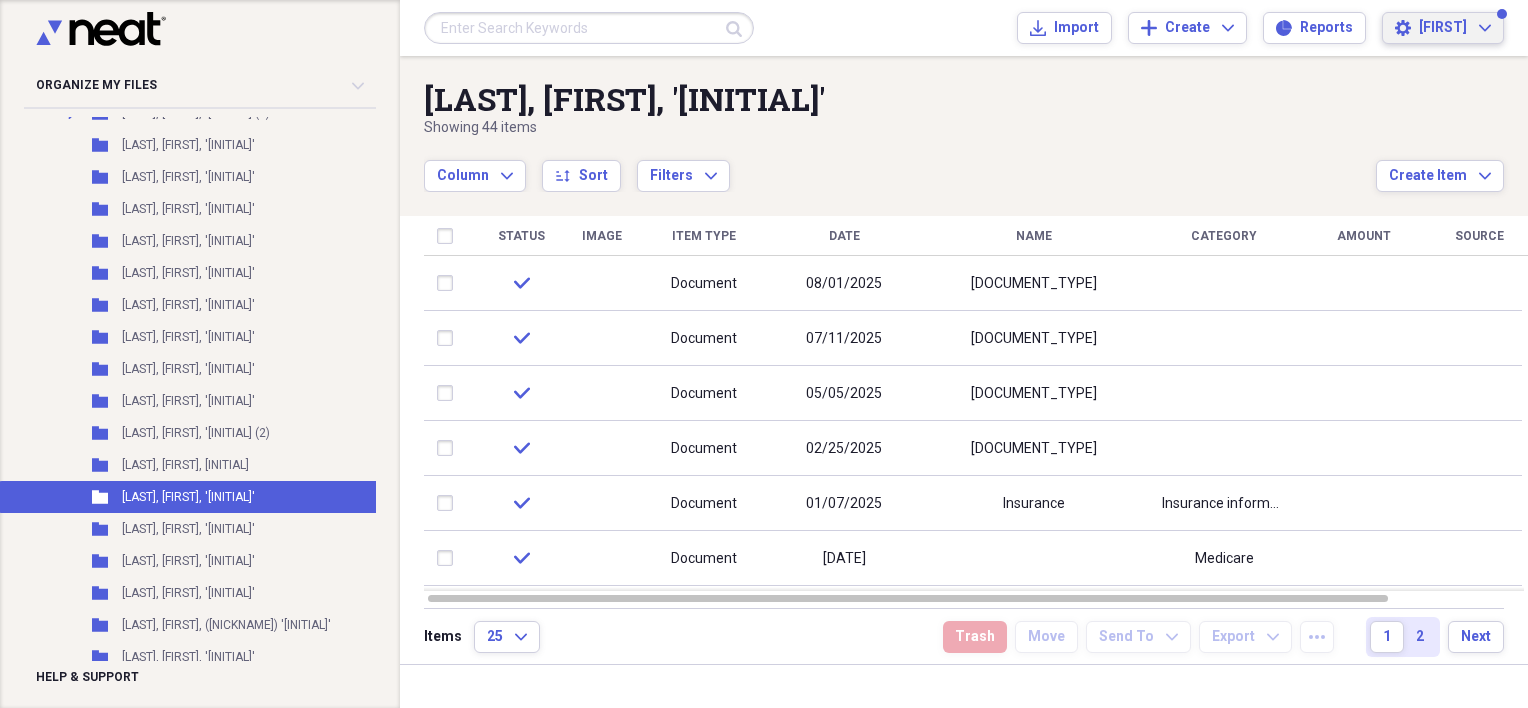 click on "[FIRST]" at bounding box center (1443, 28) 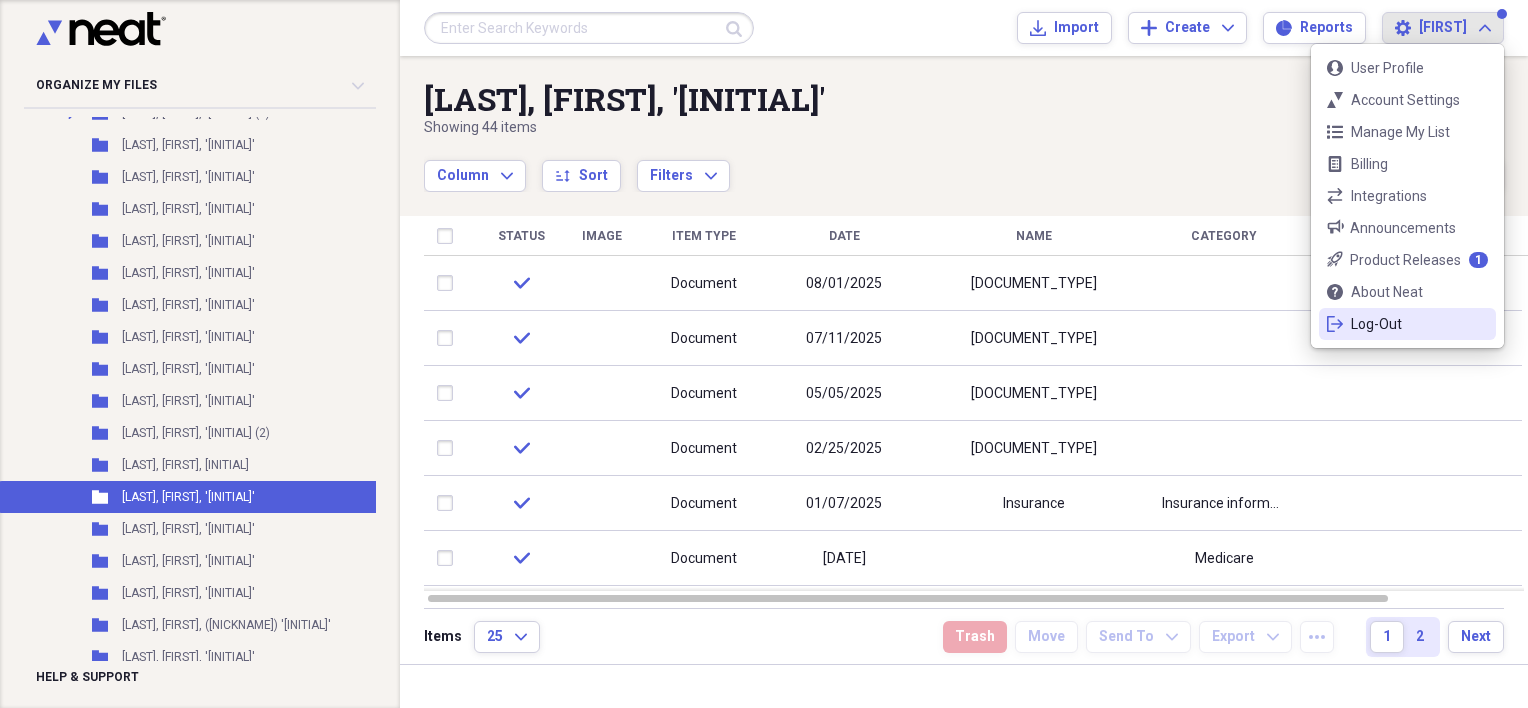 click on "Log-Out" at bounding box center [1407, 324] 